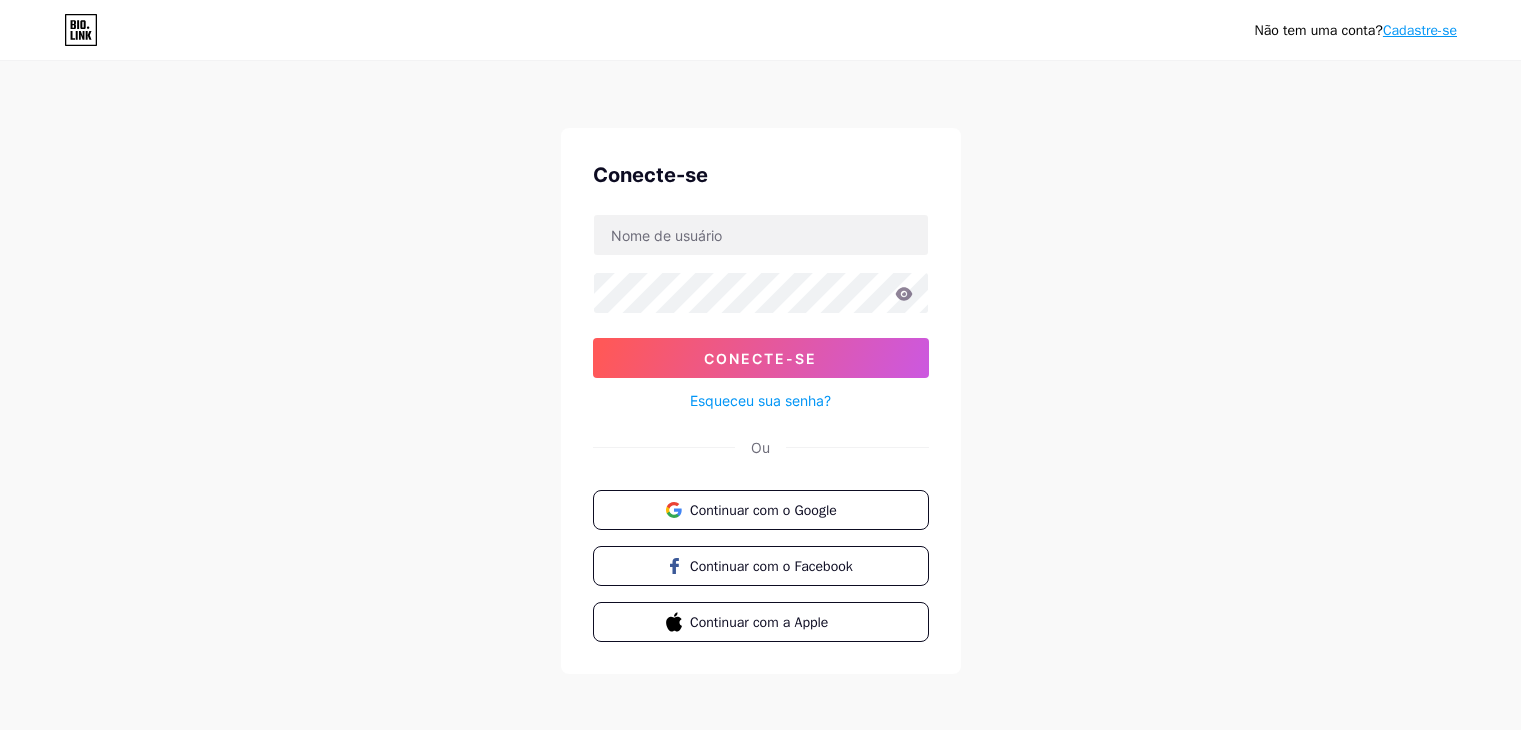 scroll, scrollTop: 0, scrollLeft: 0, axis: both 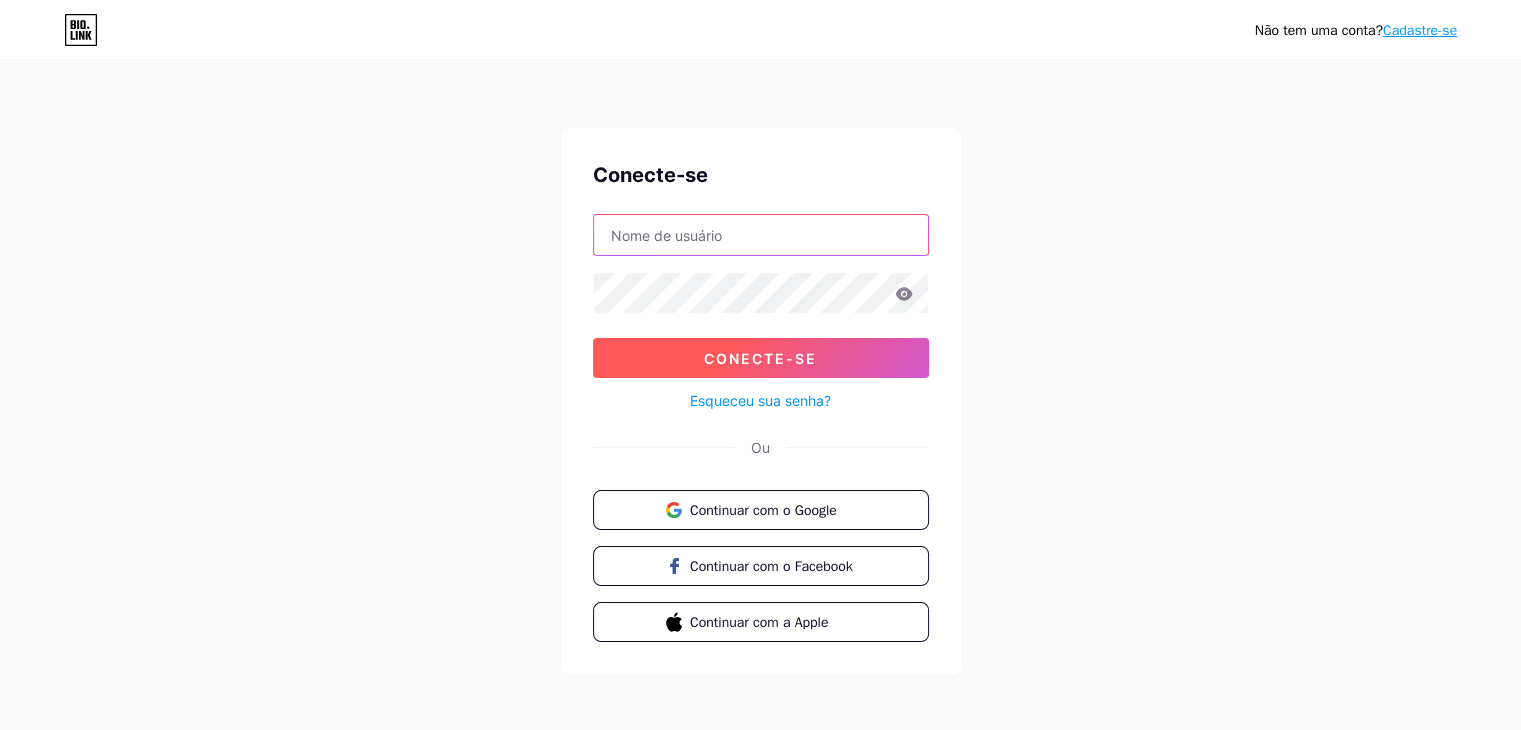 type on "[USERNAME]@[DOMAIN]" 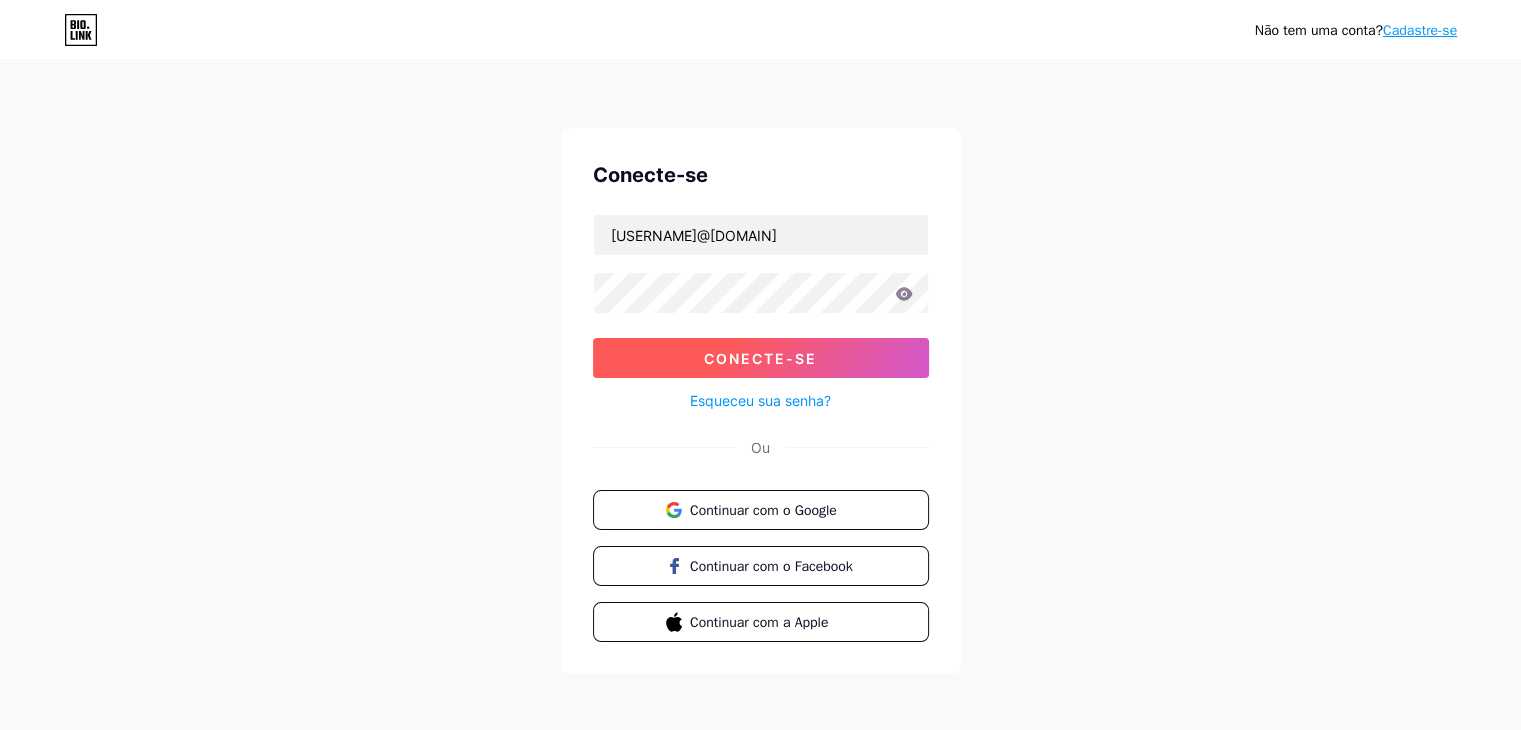 click on "Conecte-se" at bounding box center (761, 358) 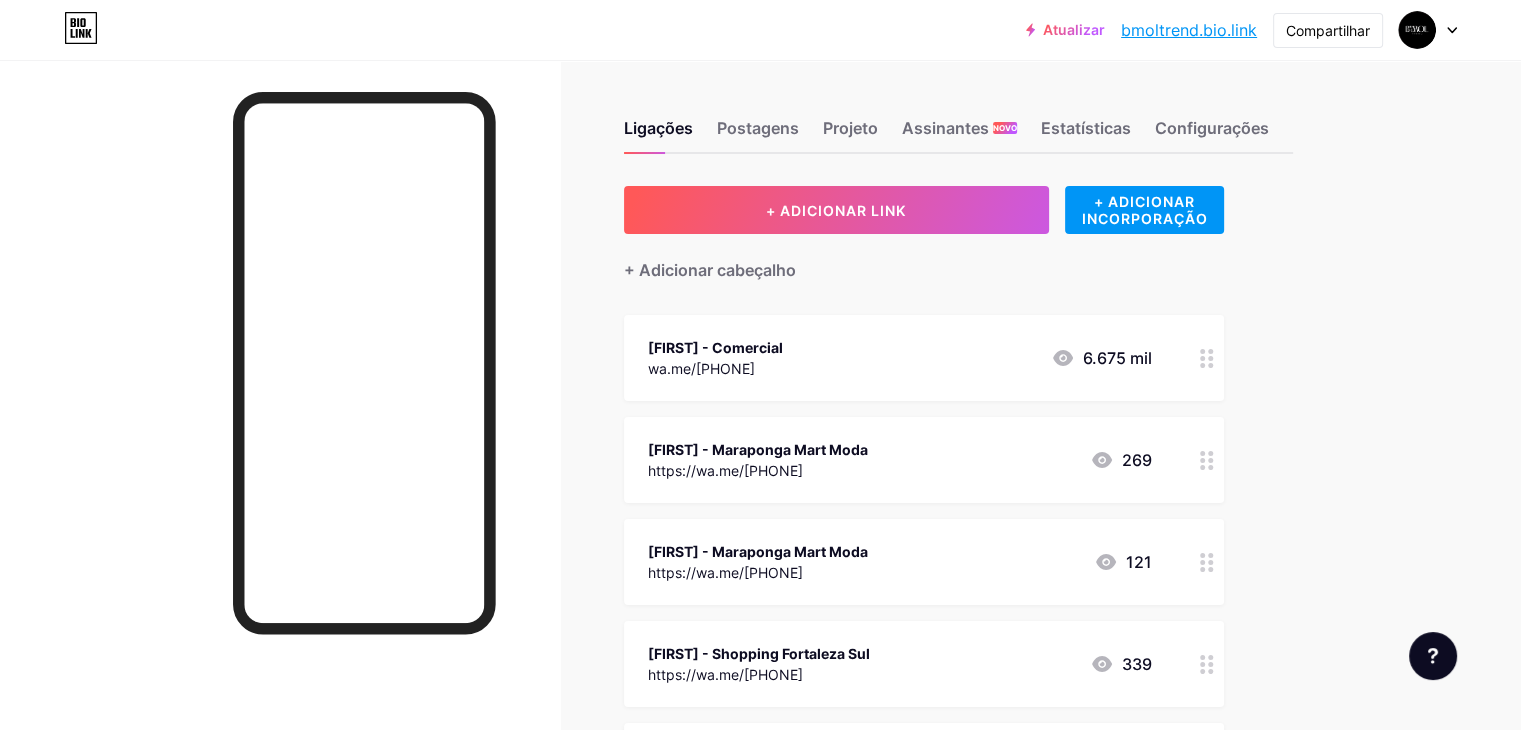 click on "Ligações
Postagens
Projeto
Assinantes
NOVO
Estatísticas
Configurações" at bounding box center [958, 119] 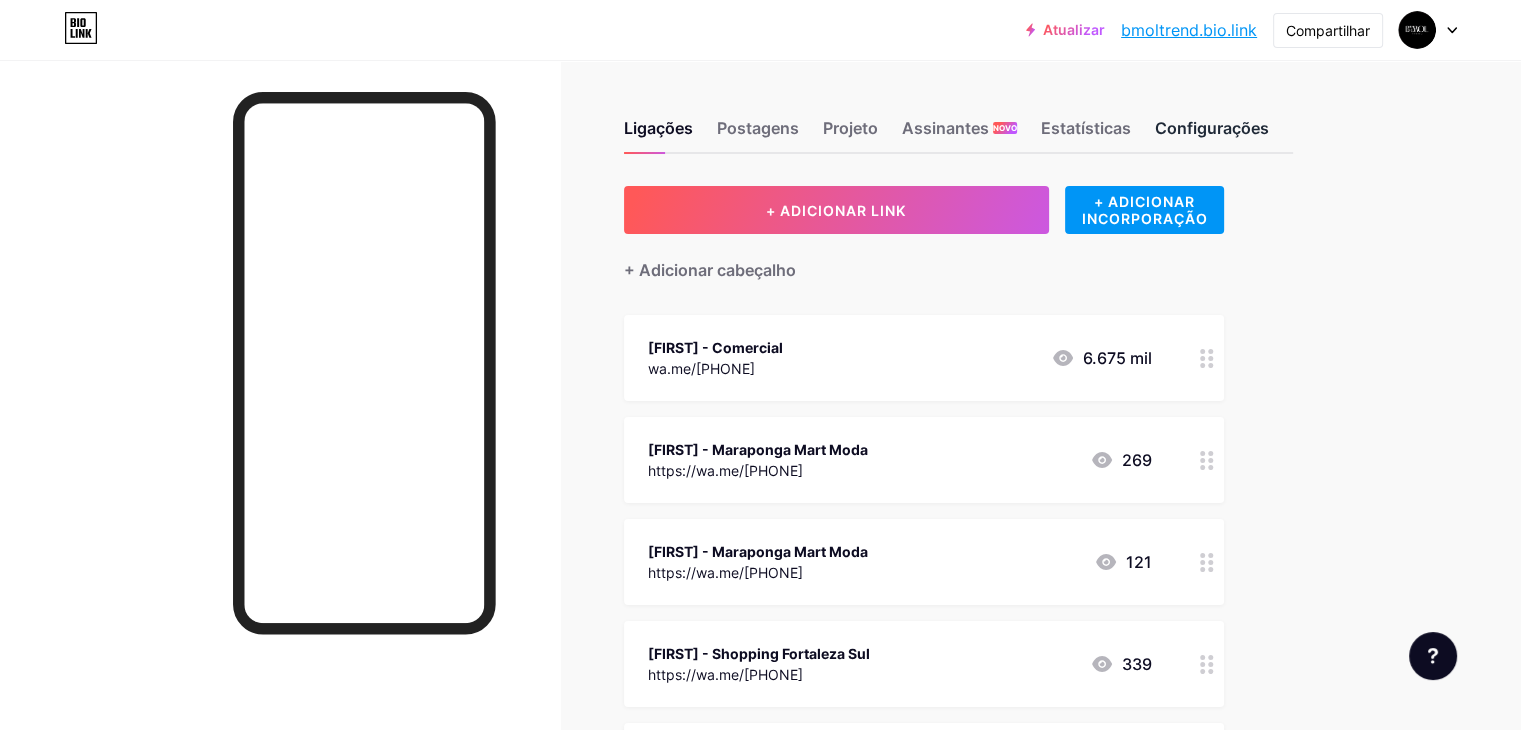 click on "Configurações" at bounding box center [1212, 134] 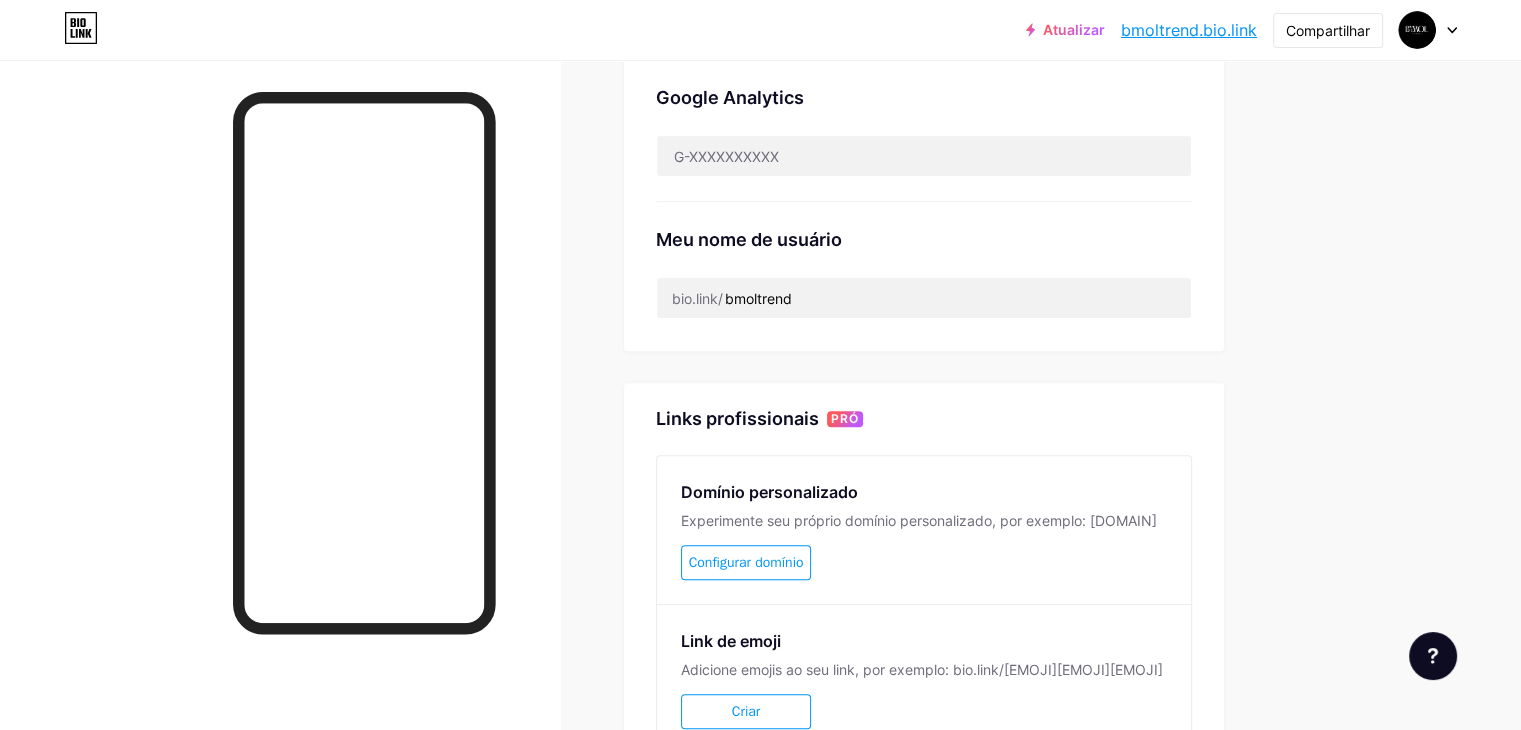 scroll, scrollTop: 0, scrollLeft: 0, axis: both 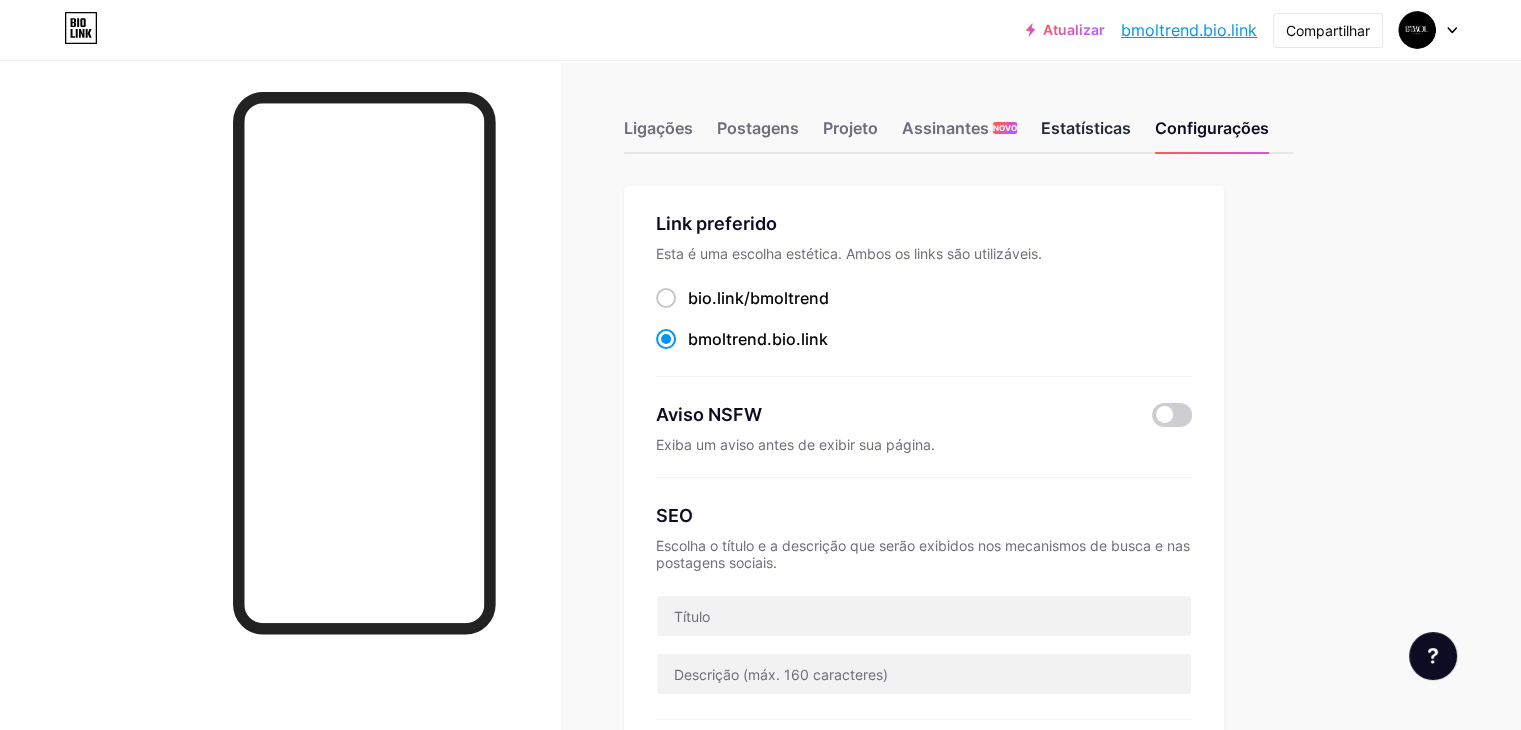 click on "Estatísticas" at bounding box center [1086, 134] 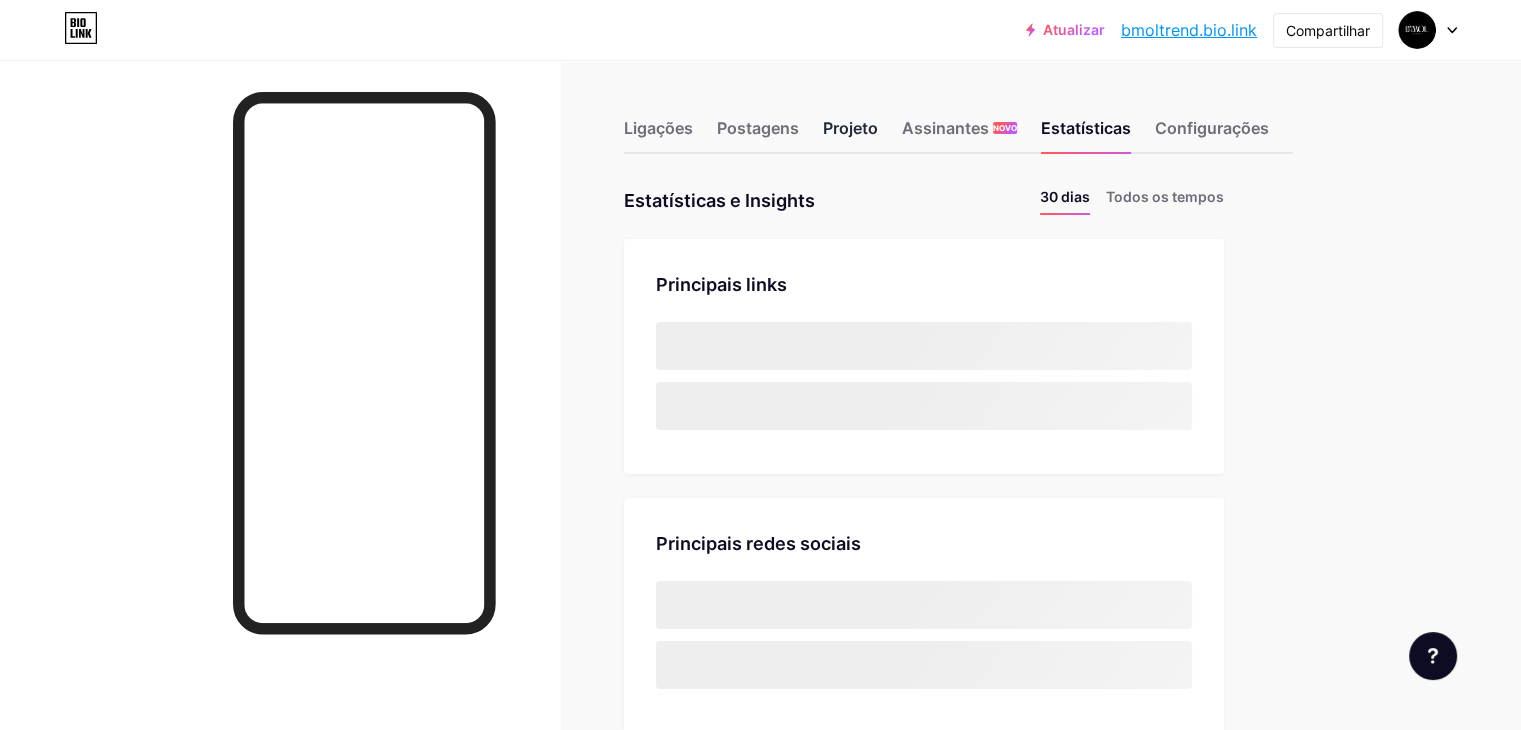 click on "Projeto" at bounding box center [850, 128] 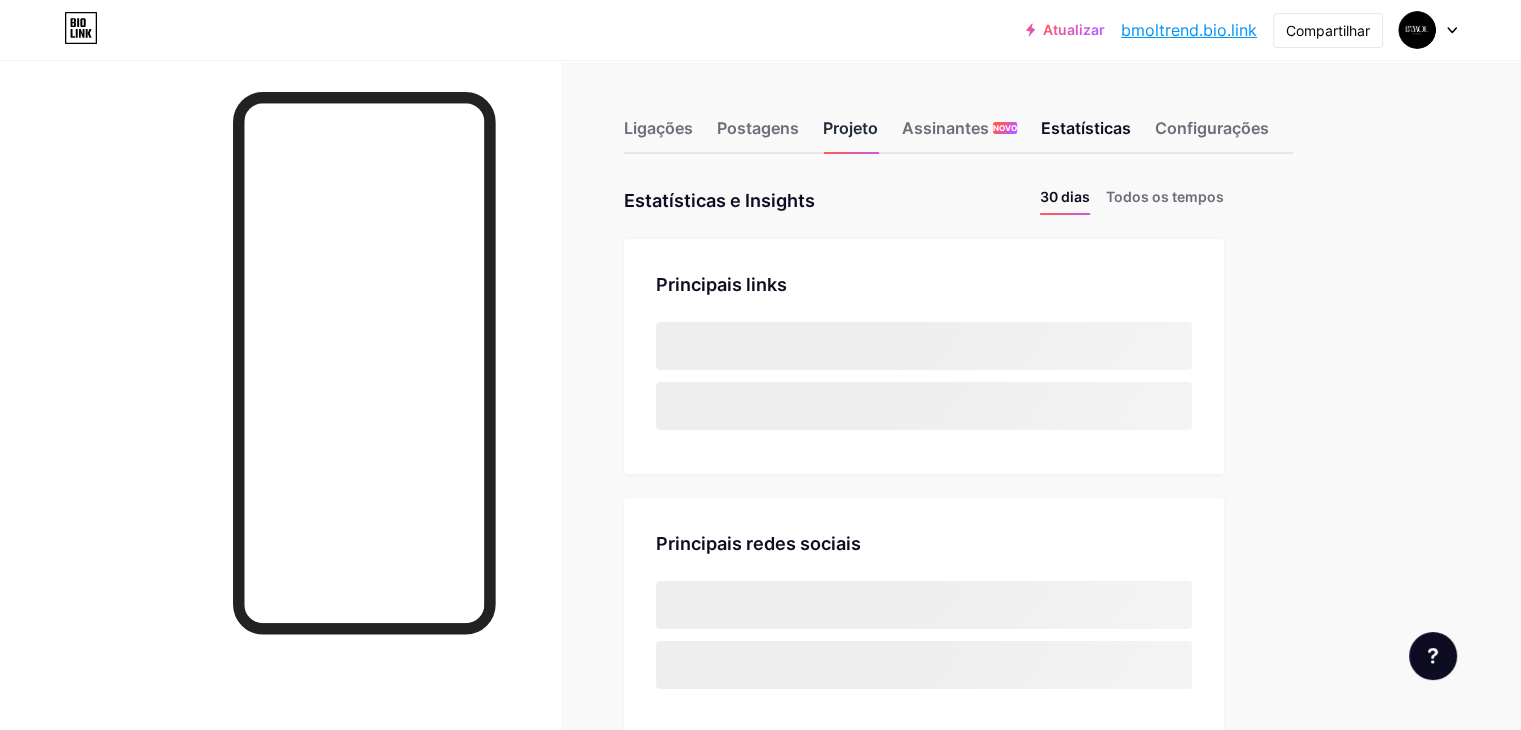 scroll, scrollTop: 999270, scrollLeft: 998479, axis: both 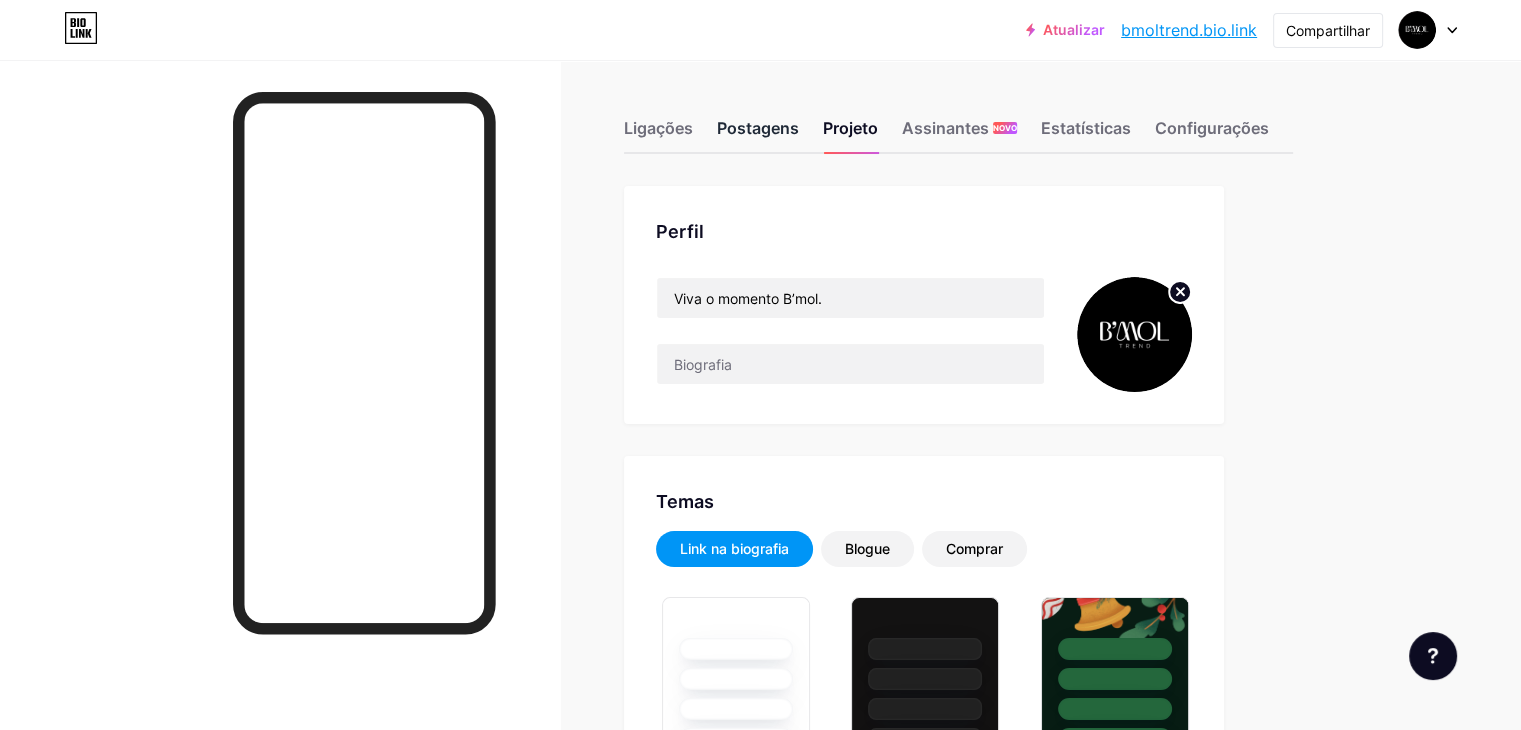 click on "Postagens" at bounding box center [758, 128] 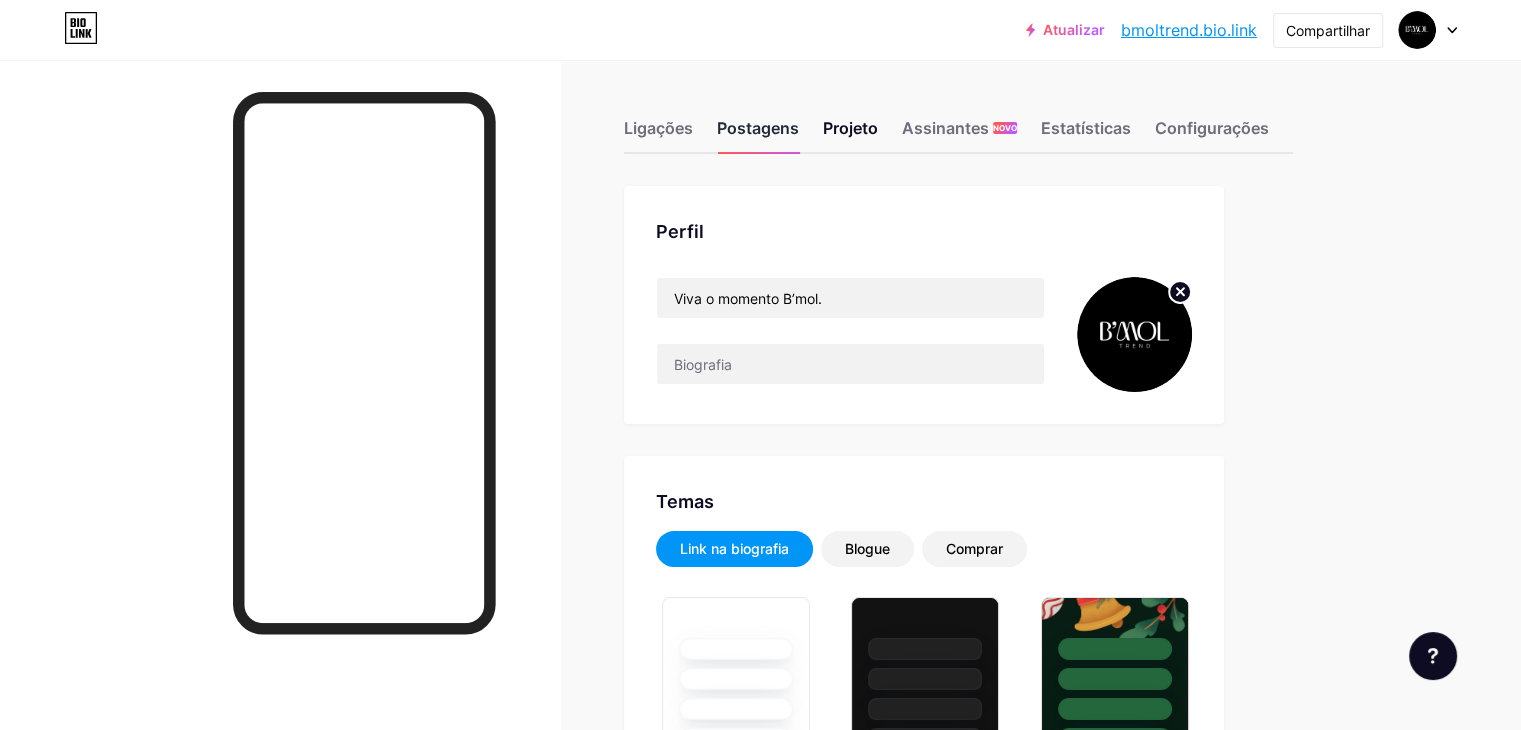 type on "#000000" 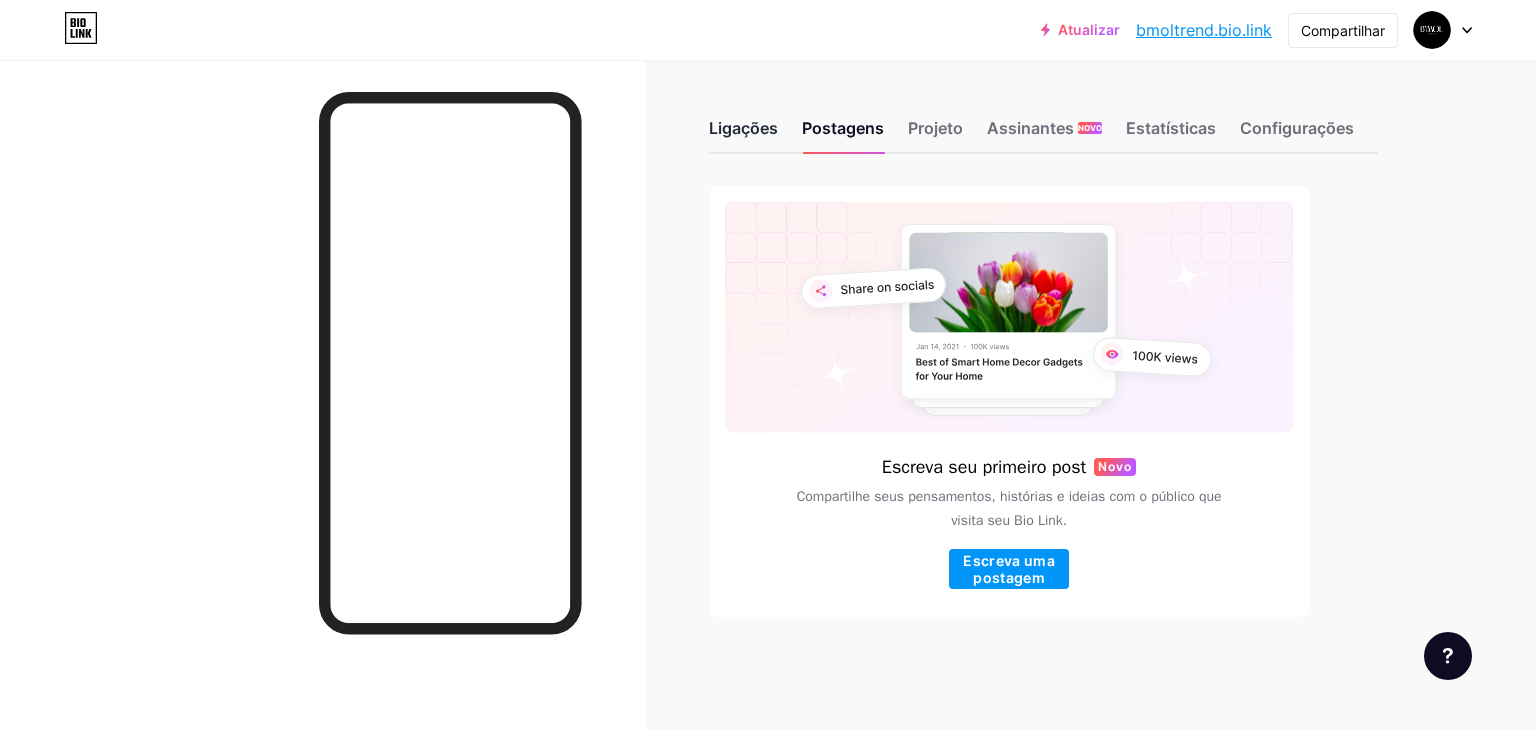 click on "Ligações" at bounding box center (743, 134) 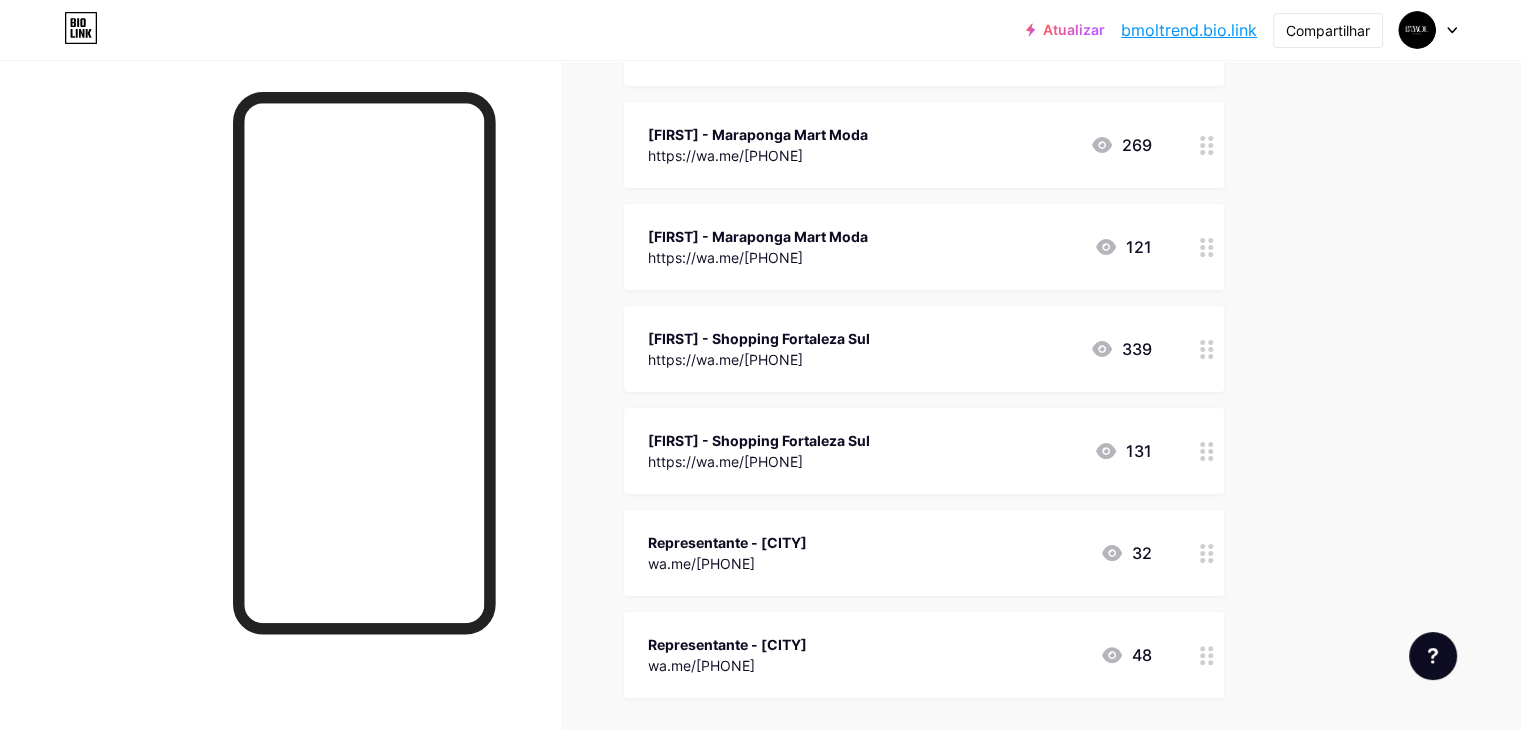 scroll, scrollTop: 0, scrollLeft: 0, axis: both 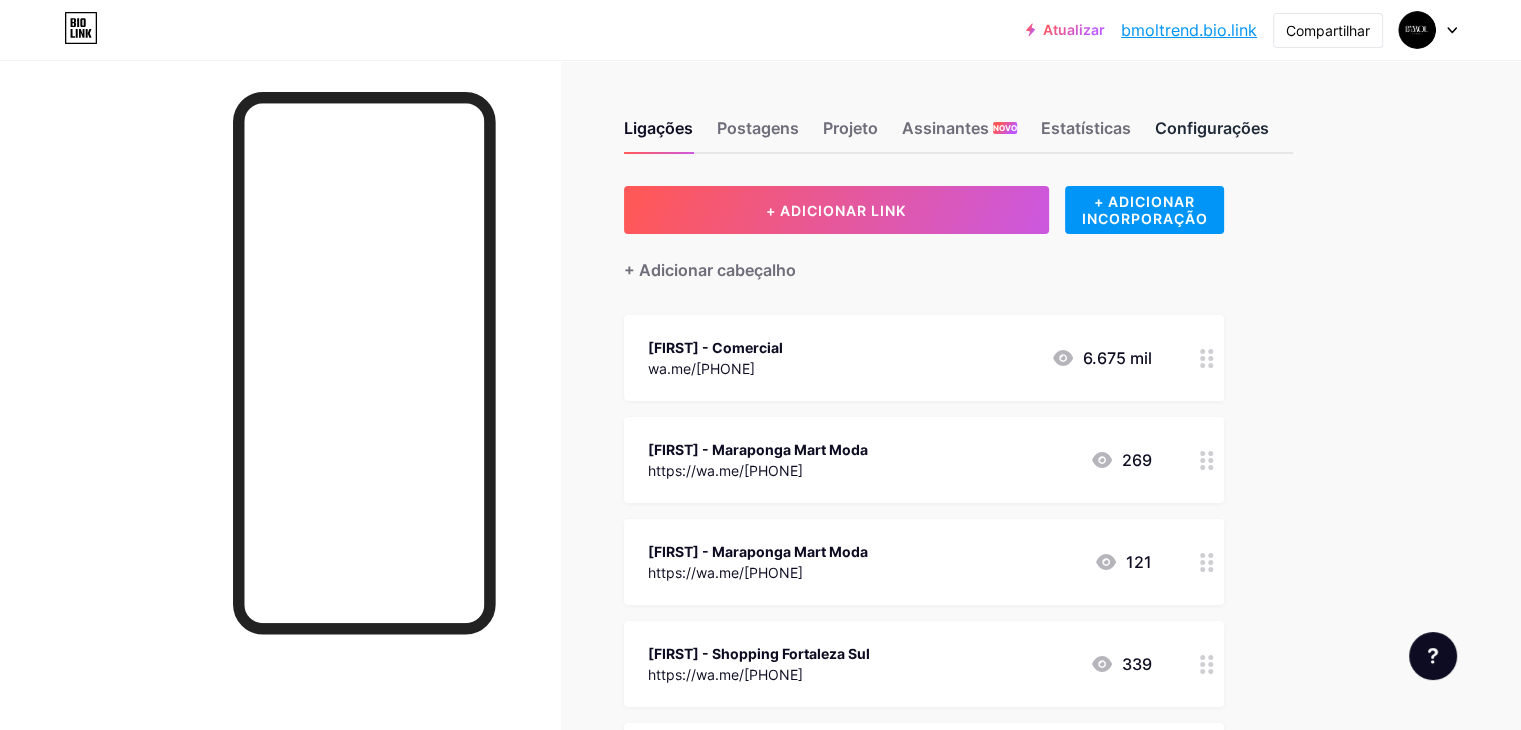 click on "Configurações" at bounding box center (1212, 134) 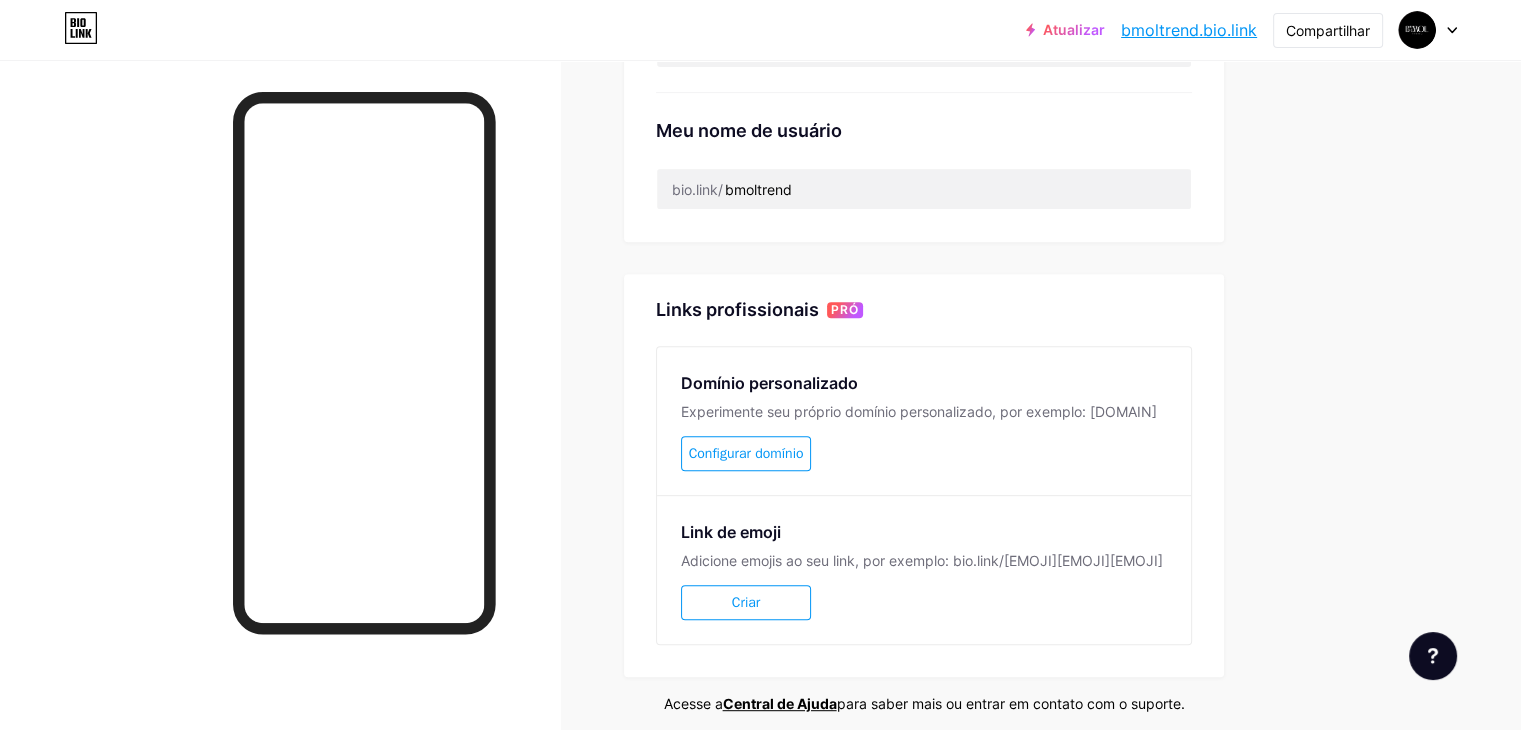 scroll, scrollTop: 865, scrollLeft: 0, axis: vertical 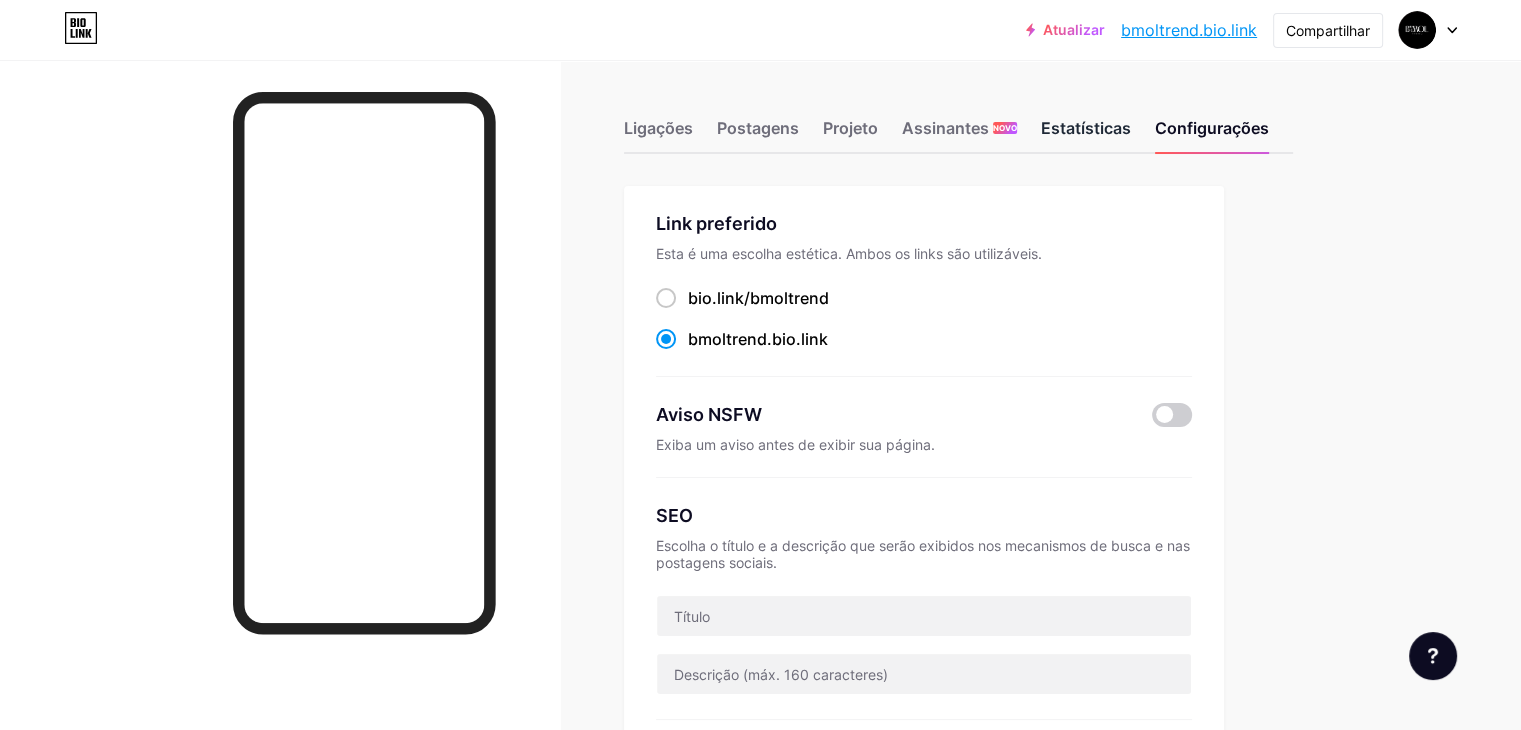 click on "Estatísticas" at bounding box center [1086, 128] 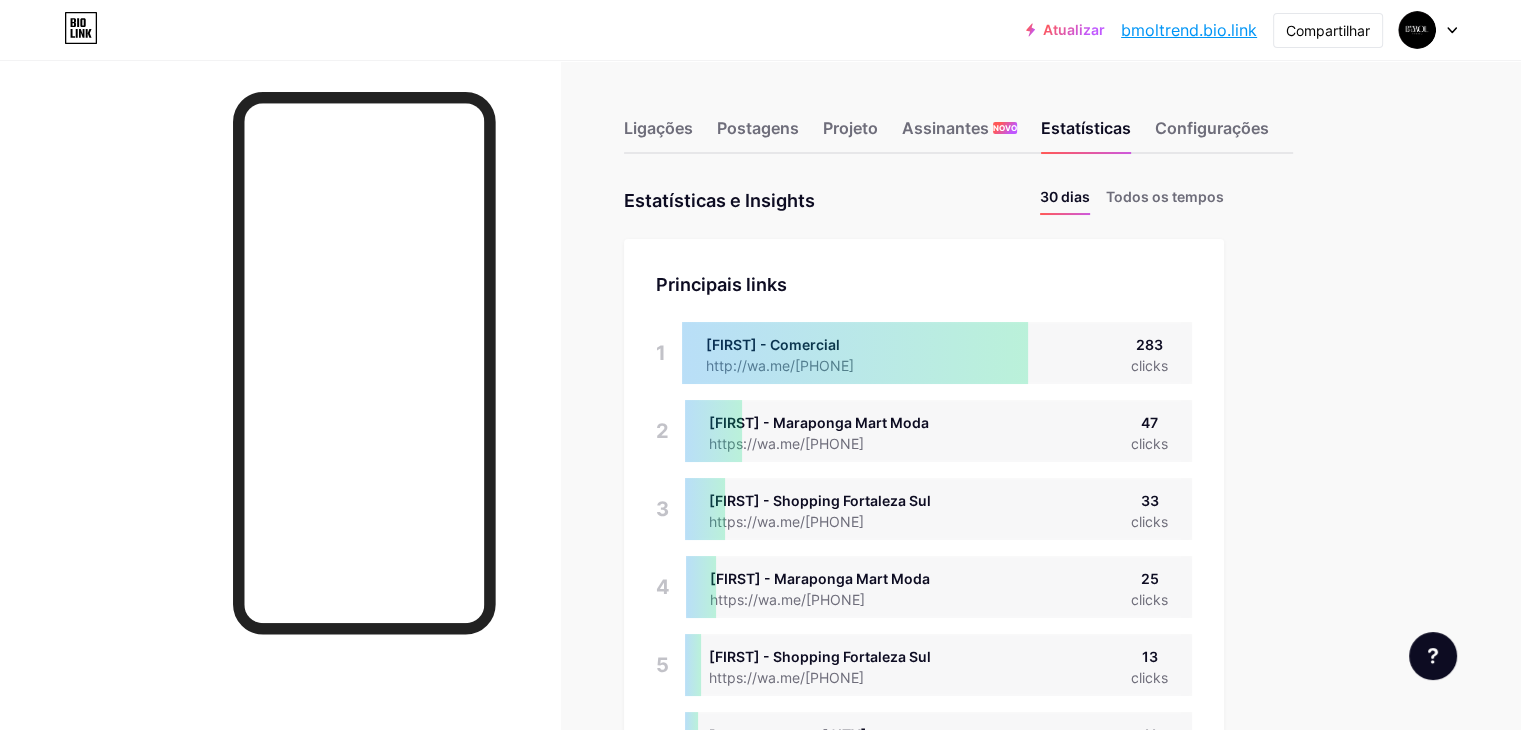 scroll, scrollTop: 999270, scrollLeft: 998479, axis: both 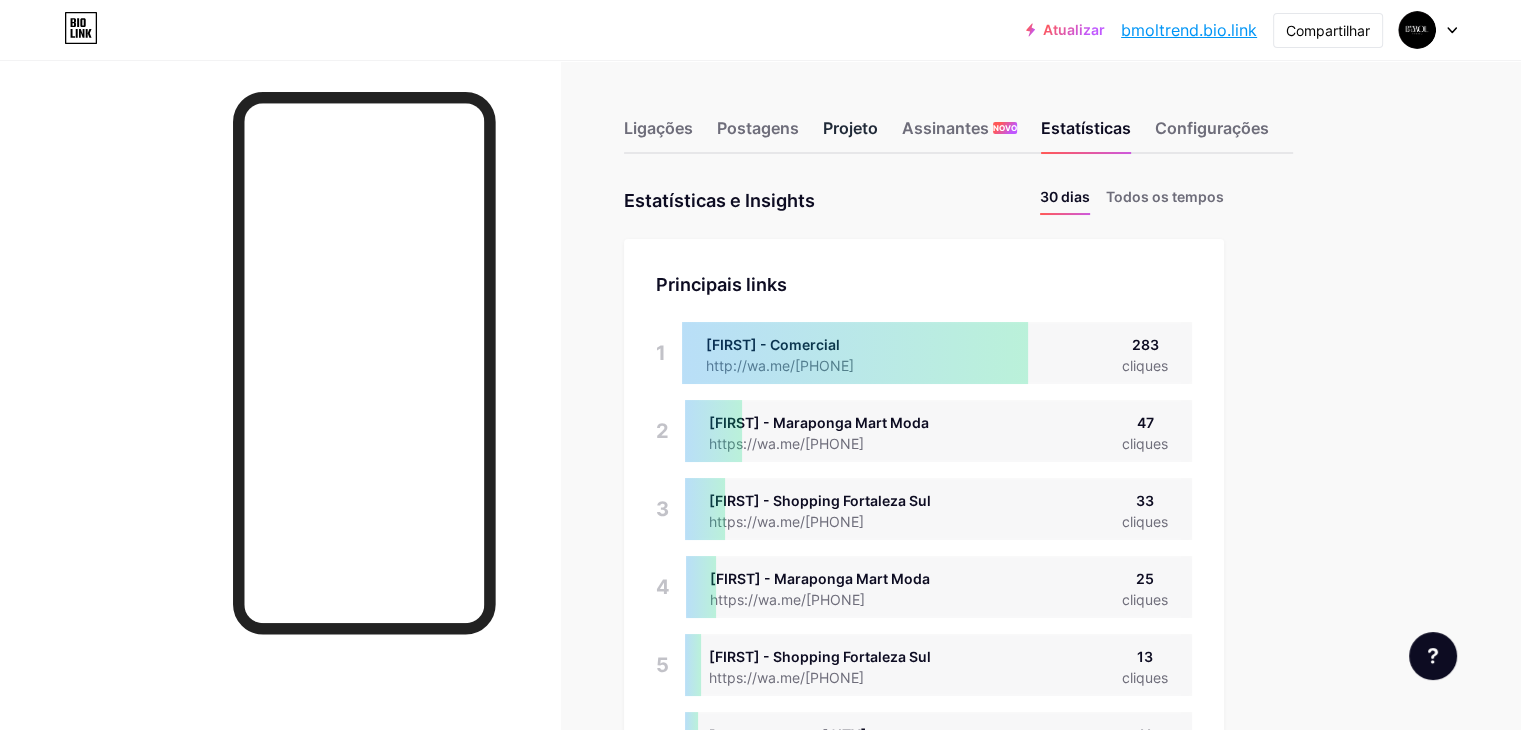 click on "Projeto" at bounding box center [850, 134] 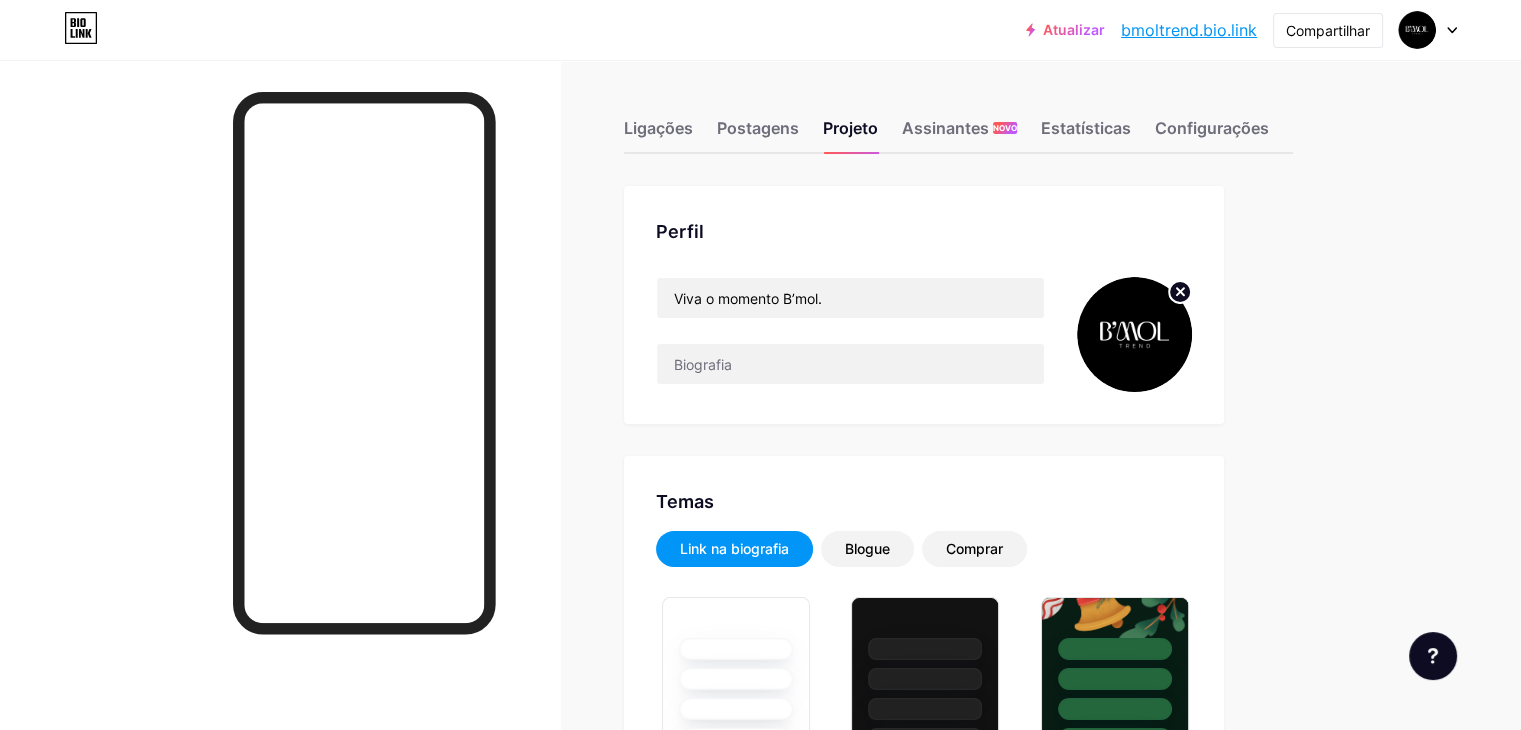 type on "#000000" 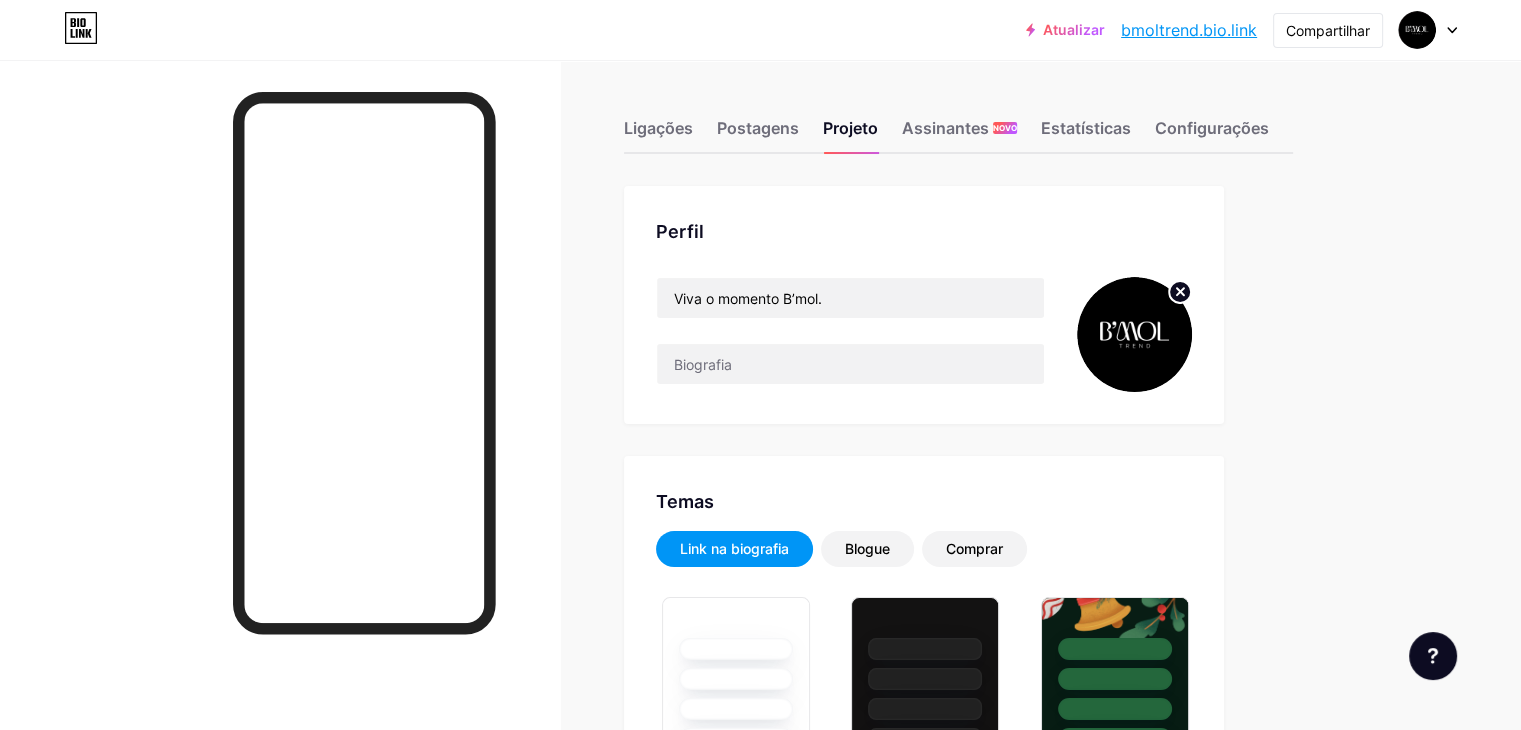 type on "#000000" 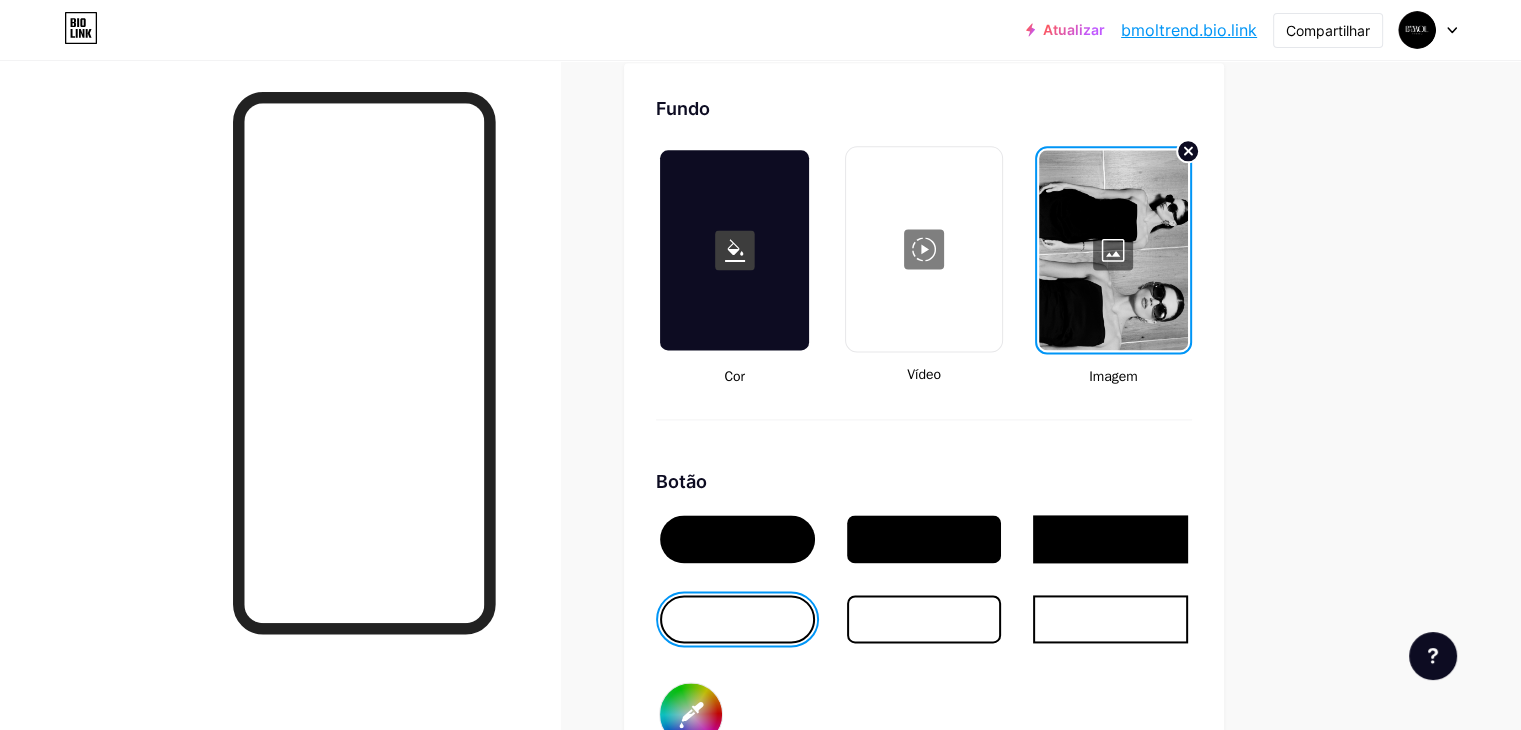 scroll, scrollTop: 2656, scrollLeft: 0, axis: vertical 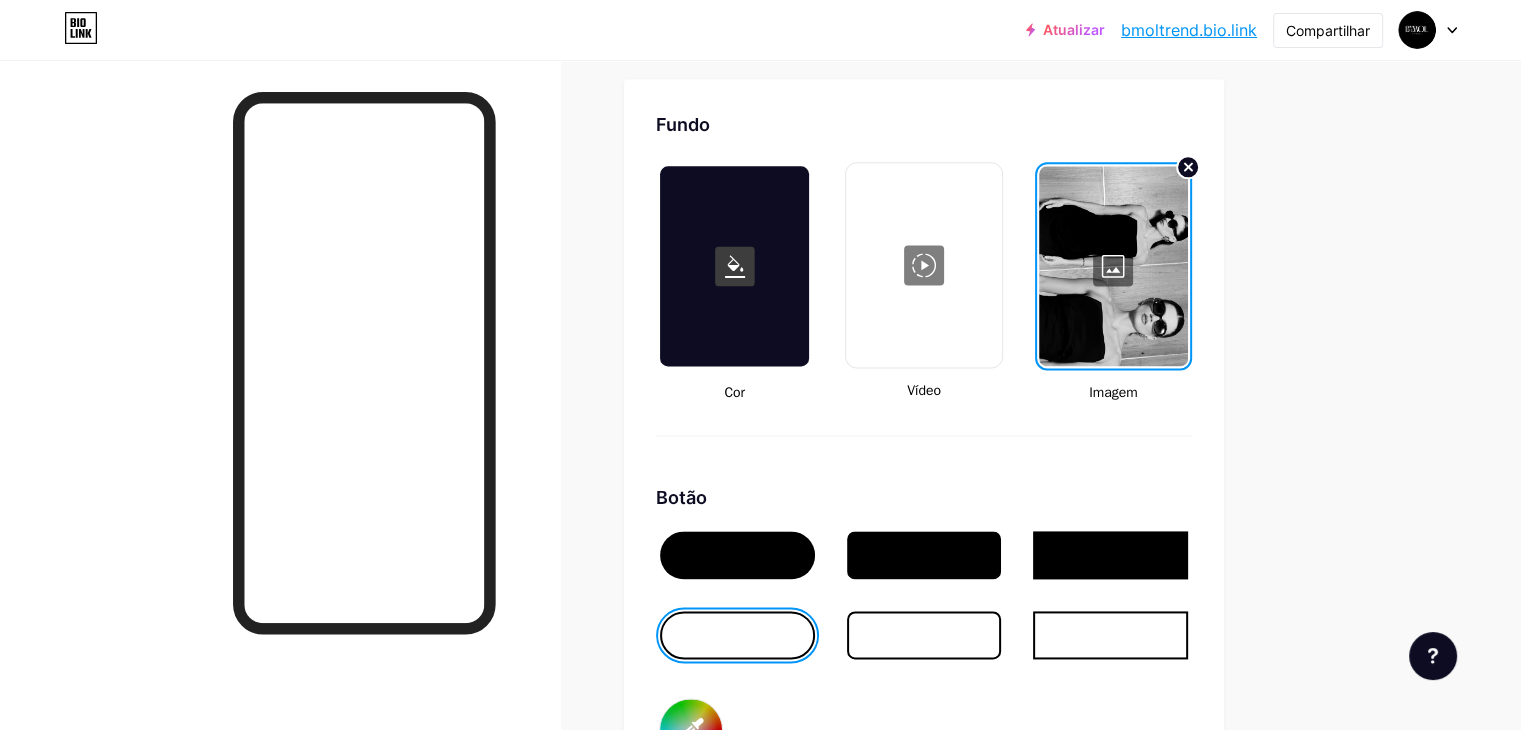 click at bounding box center [1113, 266] 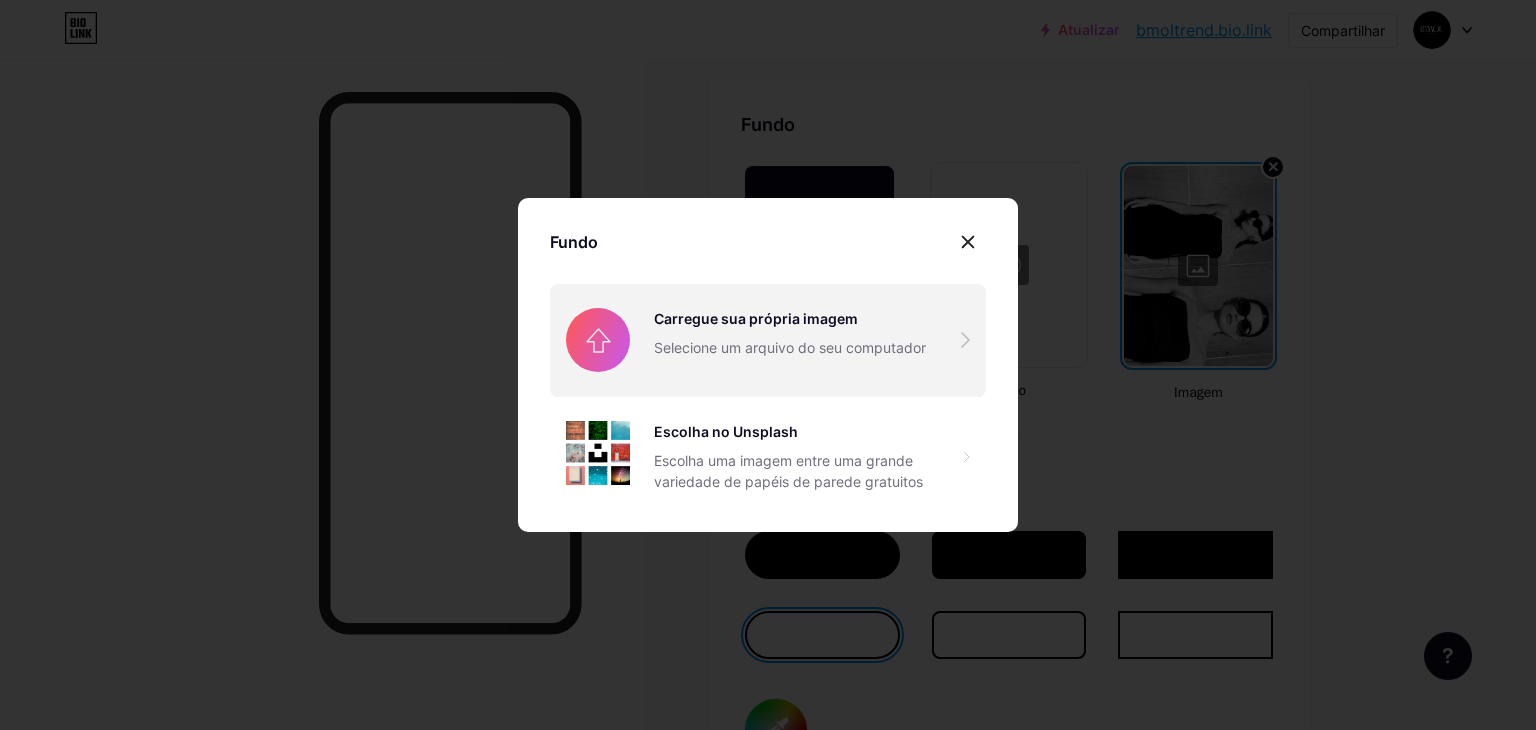 click at bounding box center [768, 340] 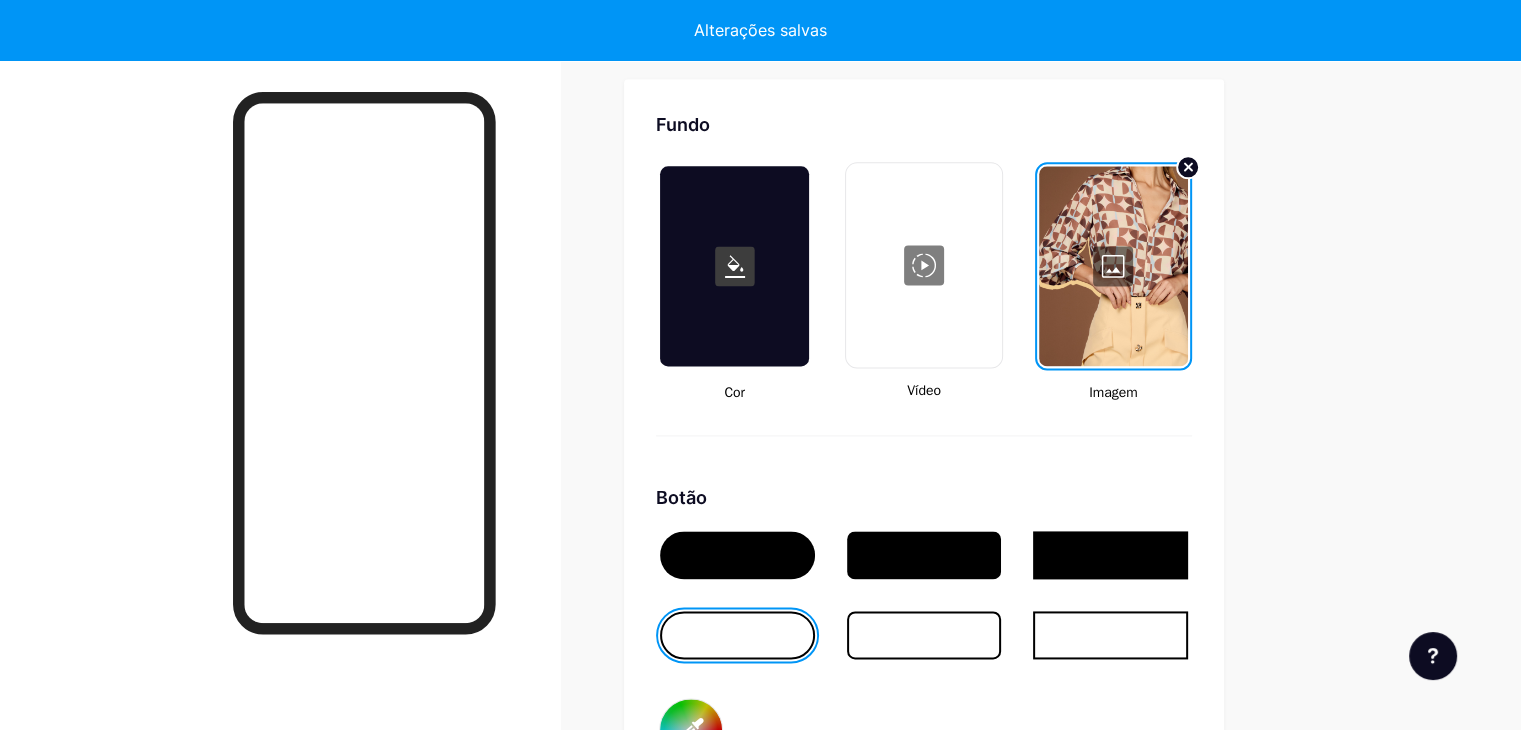 type on "#000000" 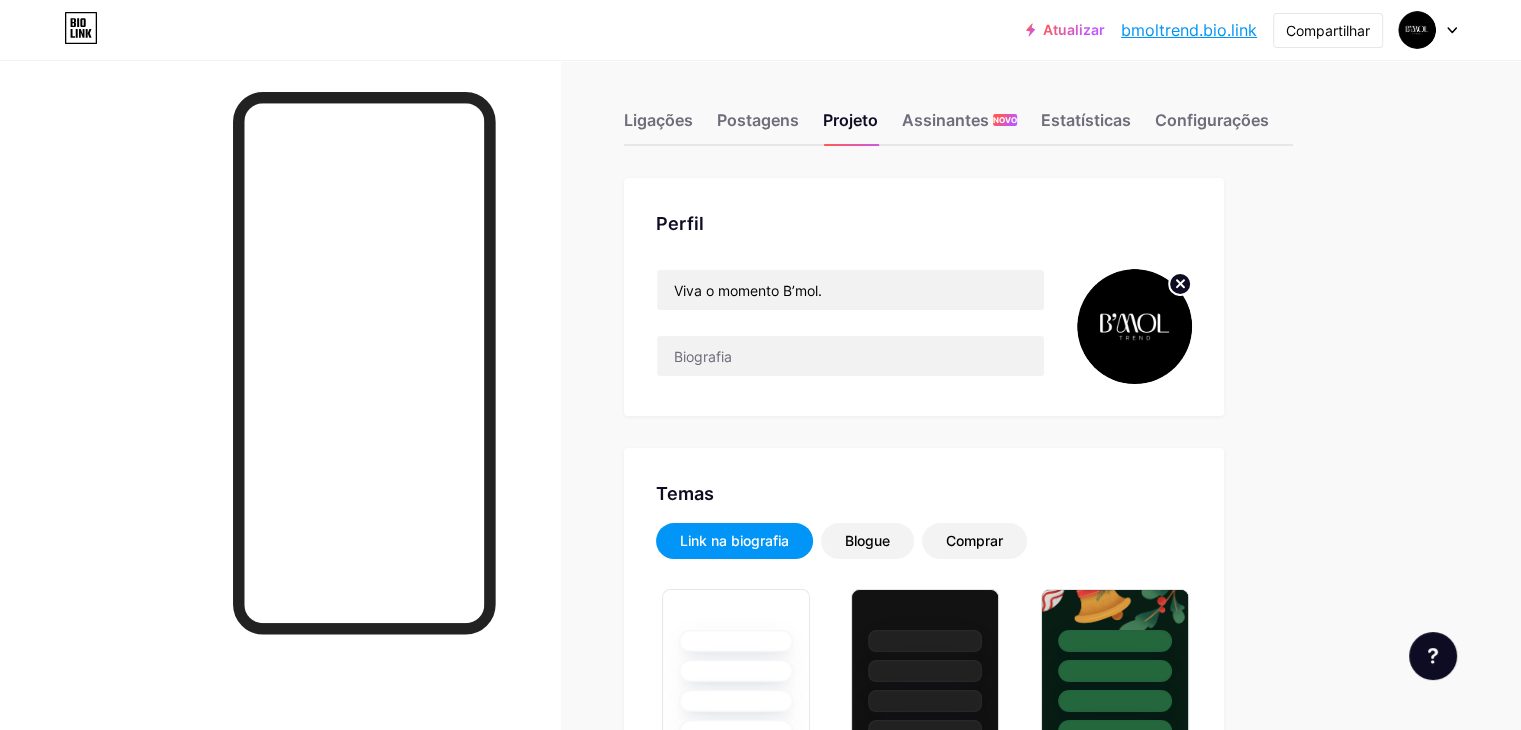 scroll, scrollTop: 0, scrollLeft: 0, axis: both 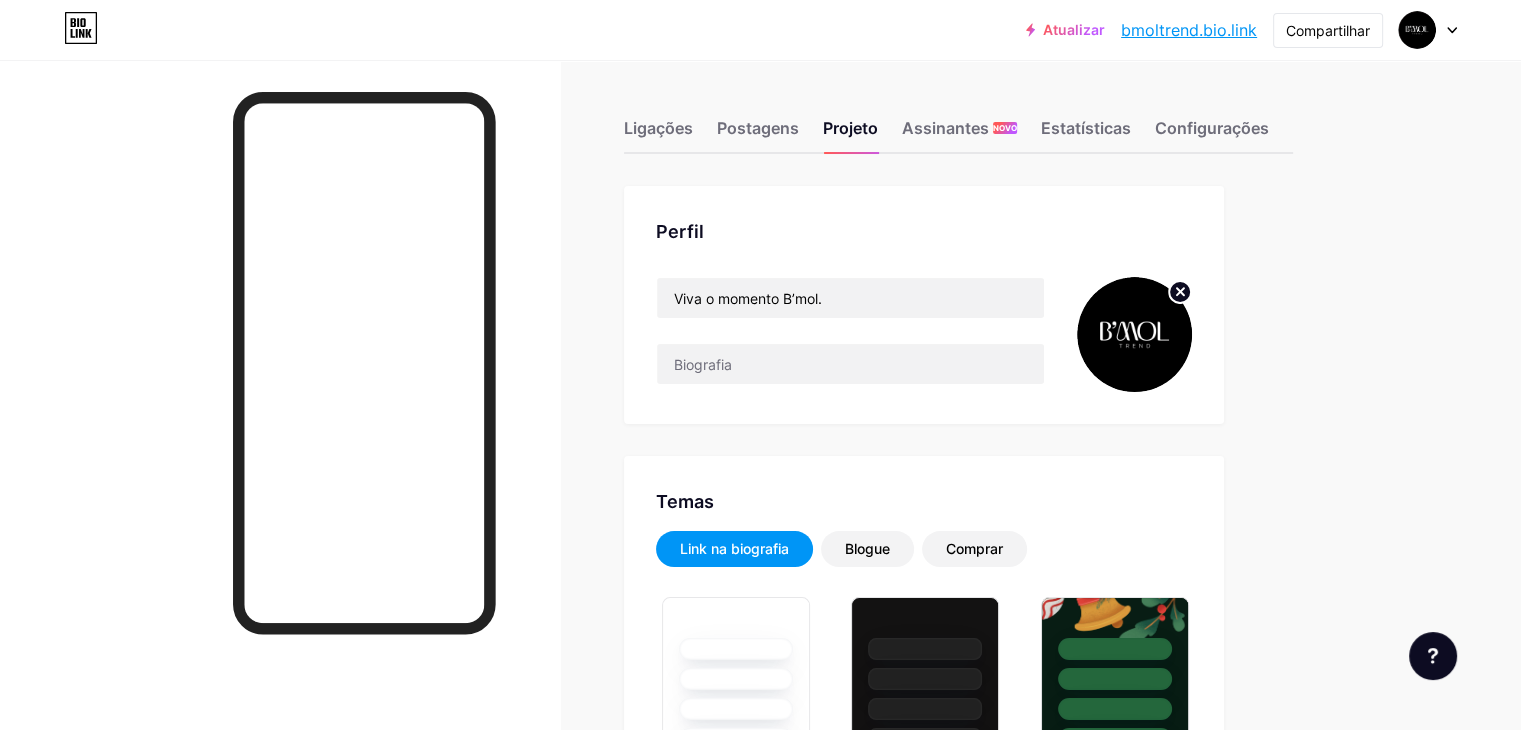 click 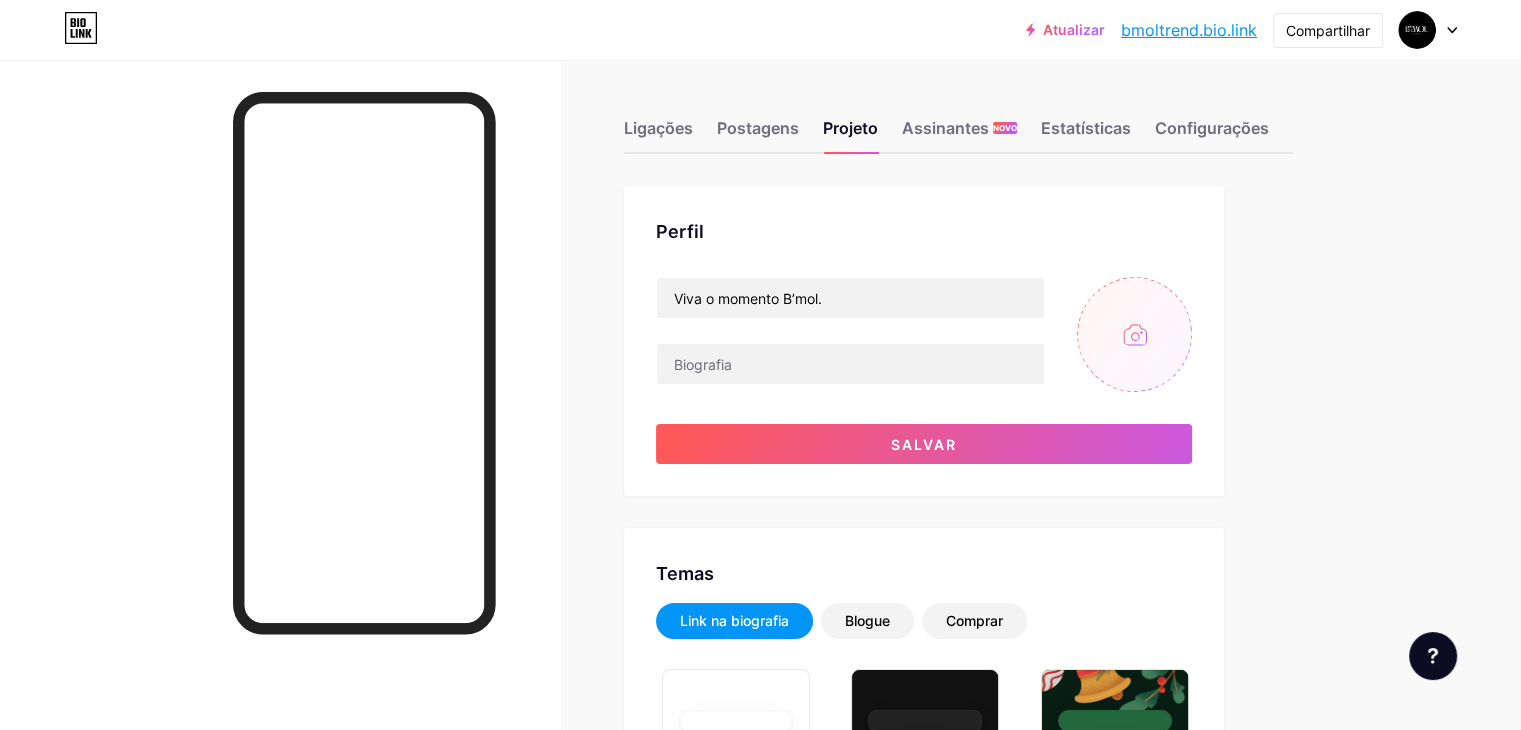 click at bounding box center [1134, 334] 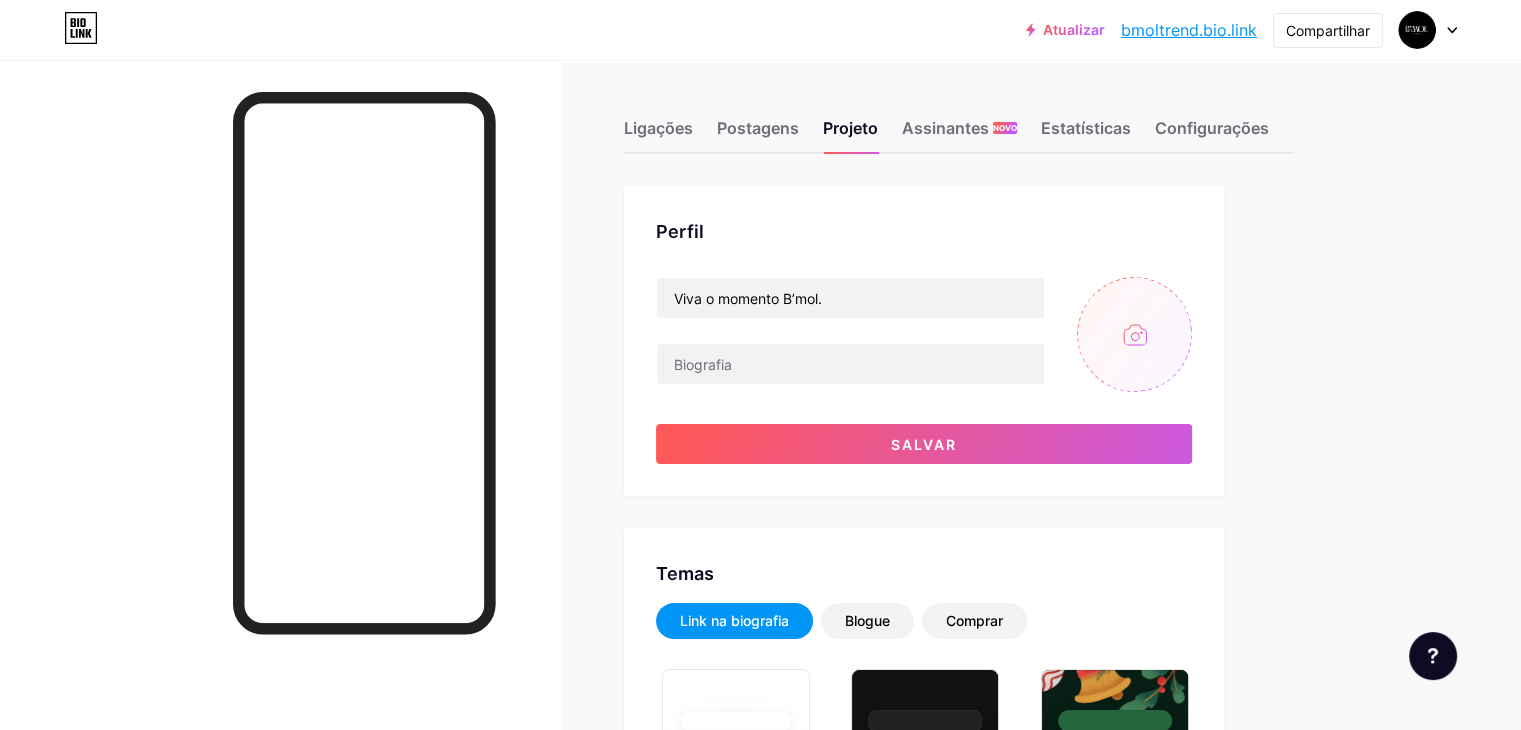 type on "C:\fakepath\_ABSTRATA  BMOL  (1).png" 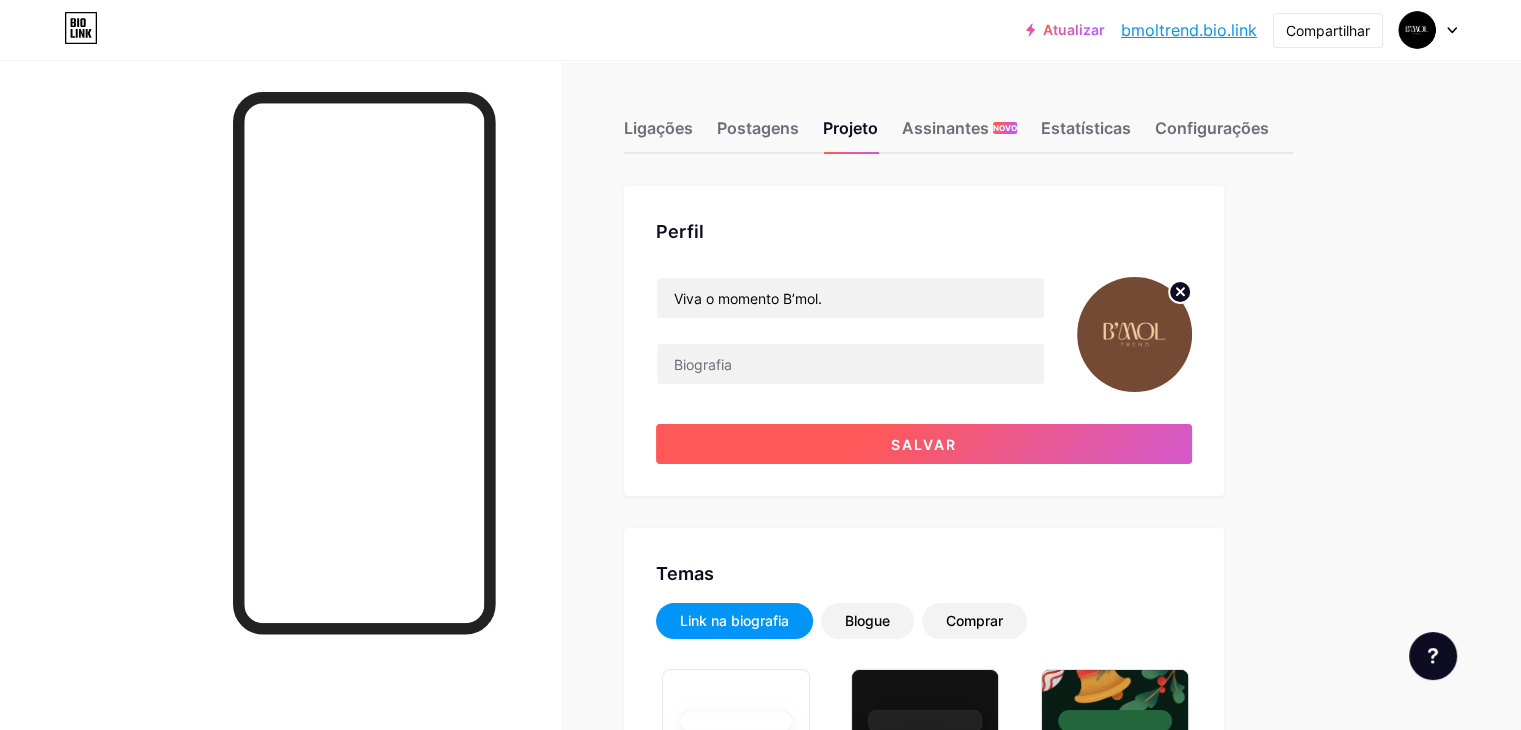 click on "Salvar" at bounding box center (924, 444) 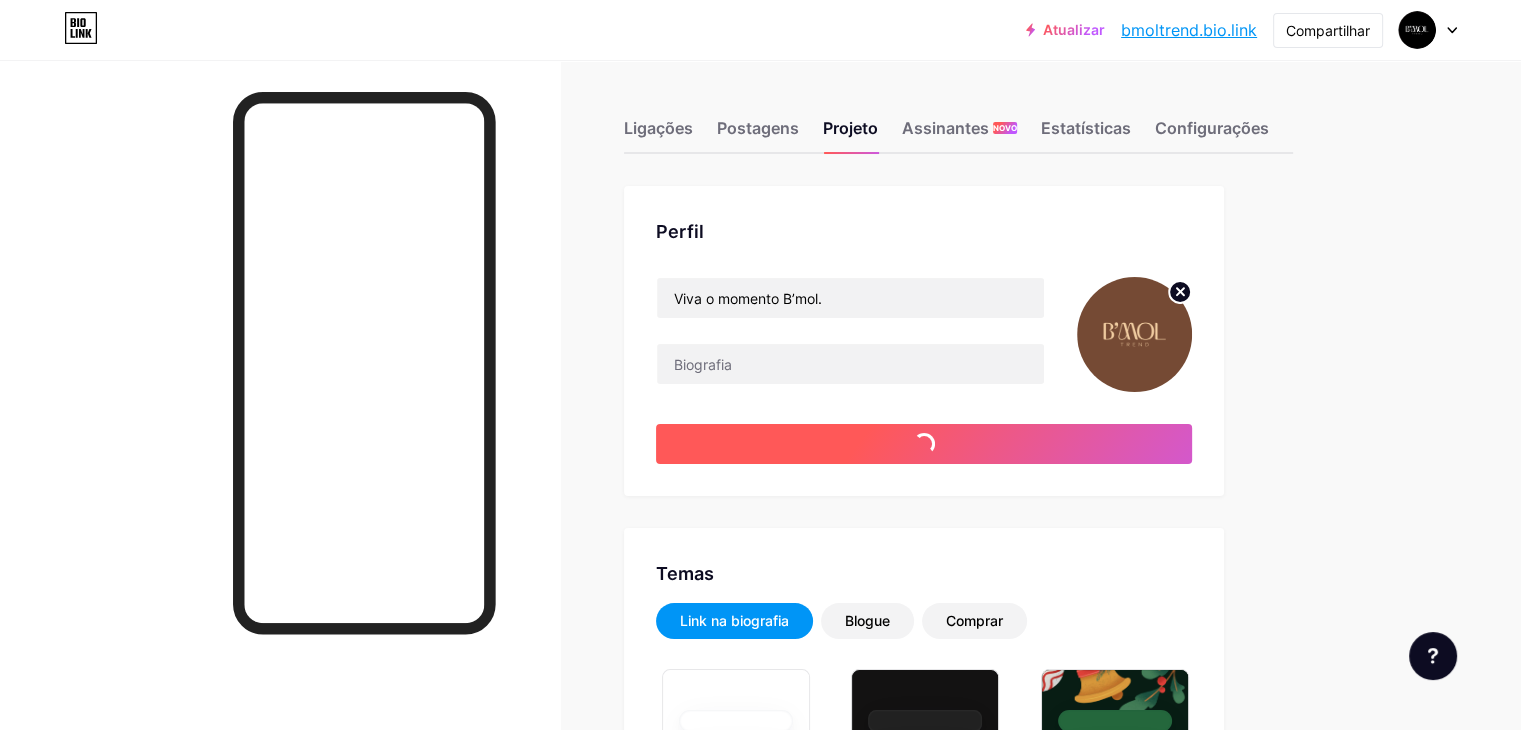 type on "#000000" 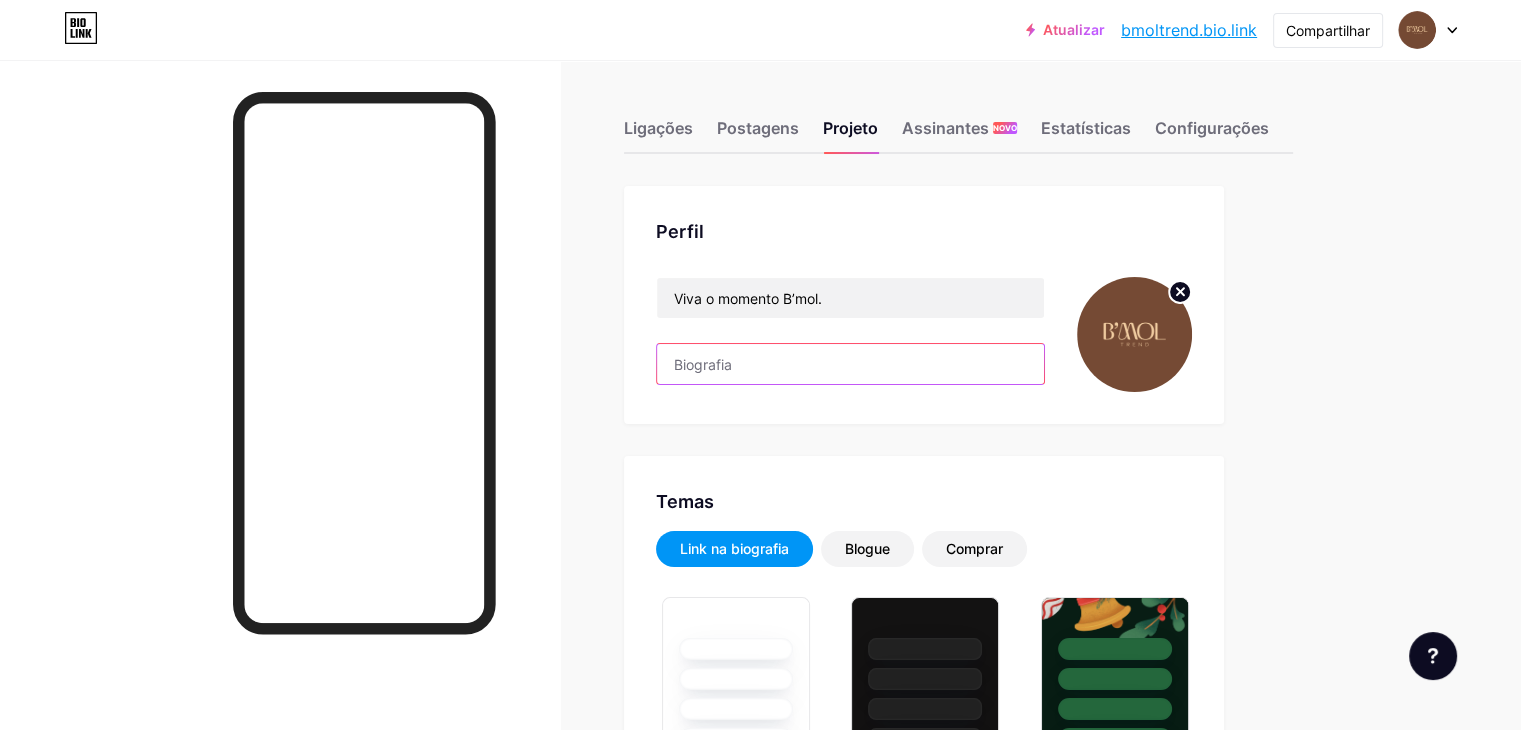 click at bounding box center (850, 364) 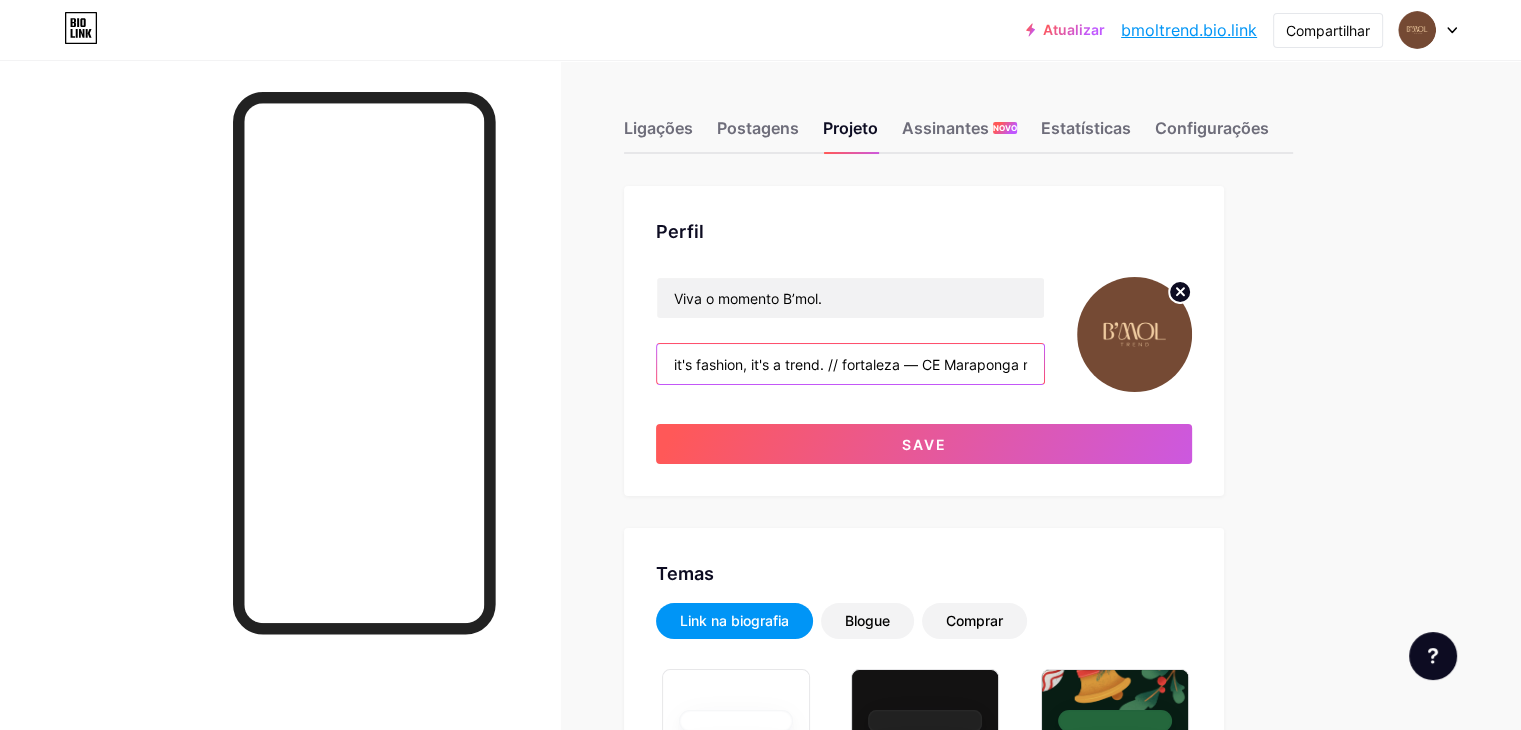 scroll, scrollTop: 0, scrollLeft: 435, axis: horizontal 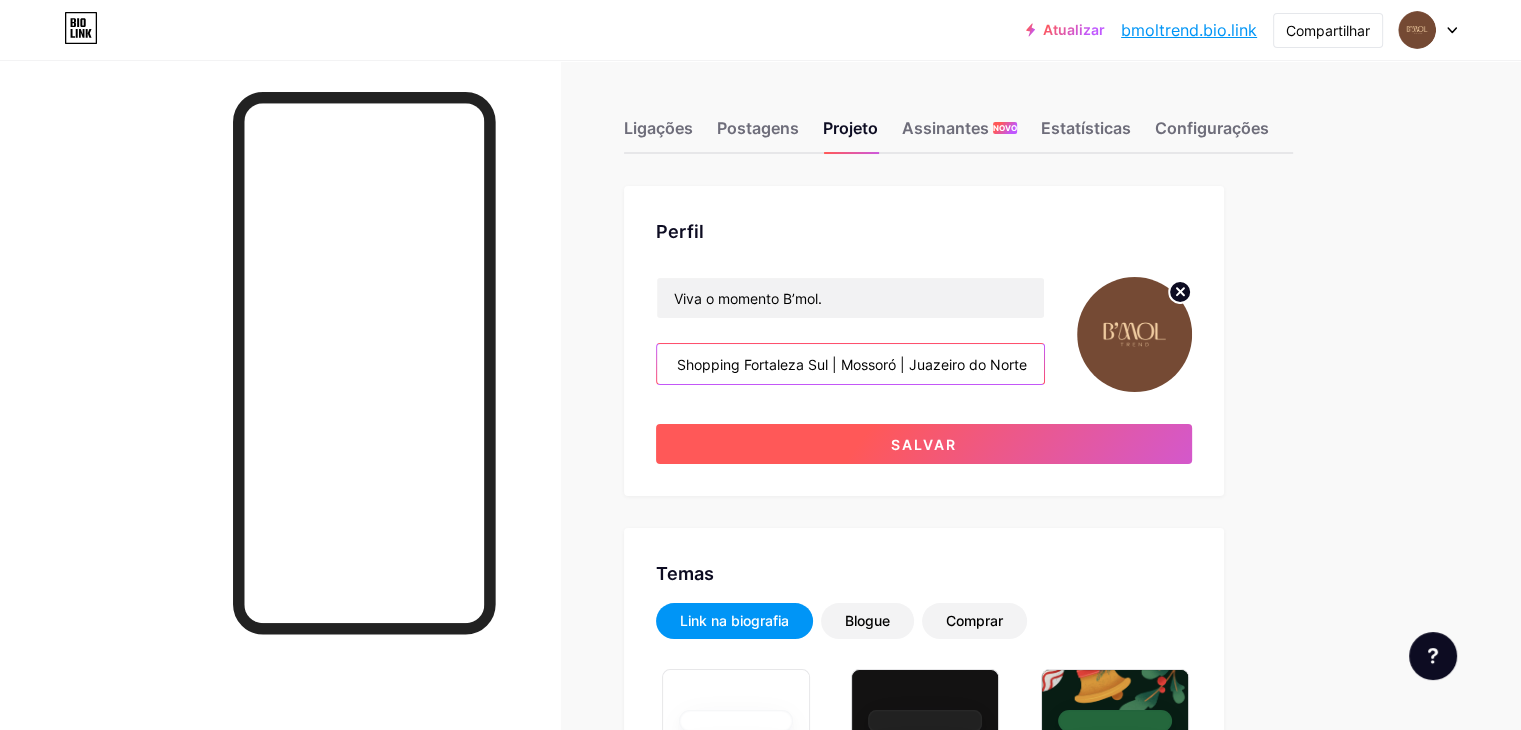 type on "it's fashion, it's a trend. // fortaleza — CE Maraponga mart moda | Shopping Fortaleza Sul | Mossoró | Juazeiro do Norte" 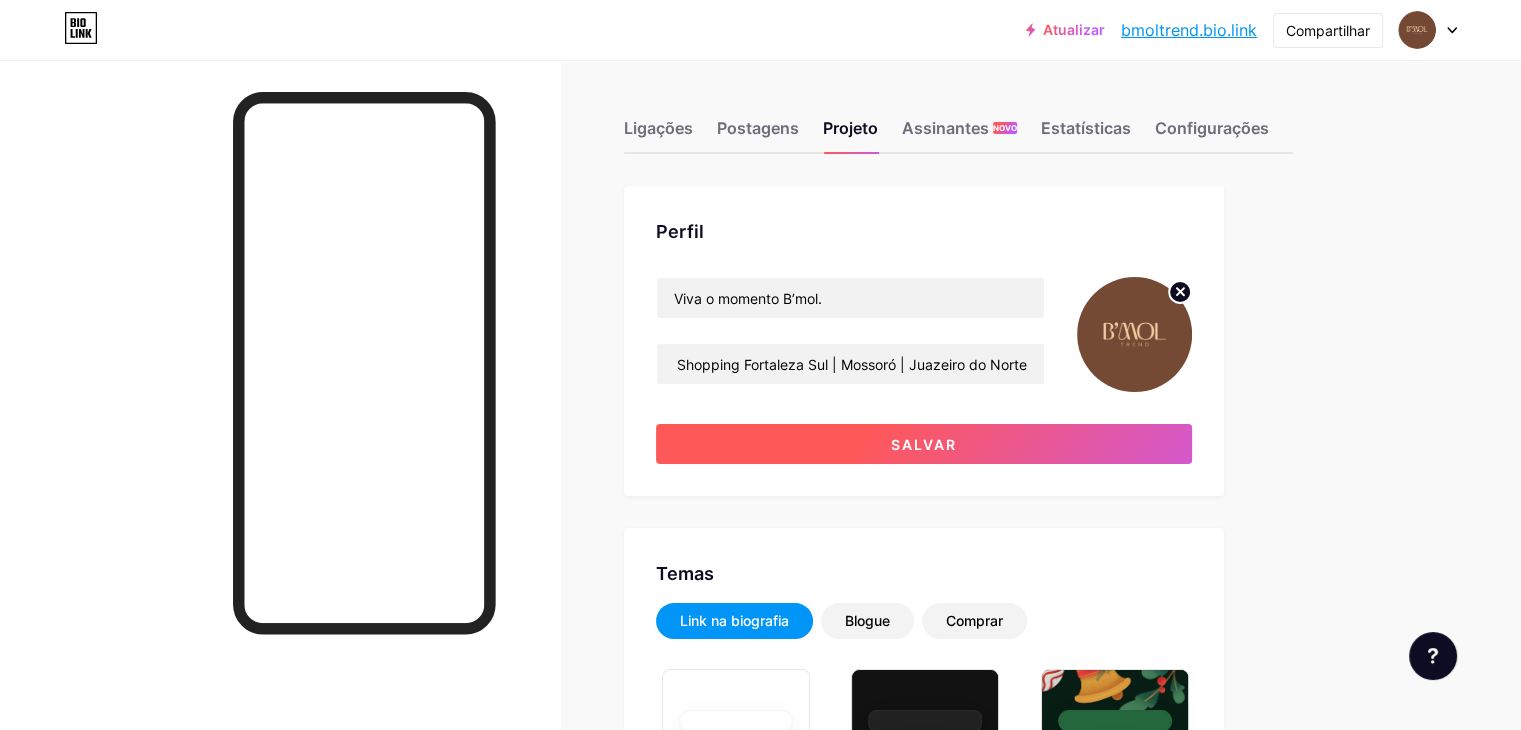scroll, scrollTop: 0, scrollLeft: 0, axis: both 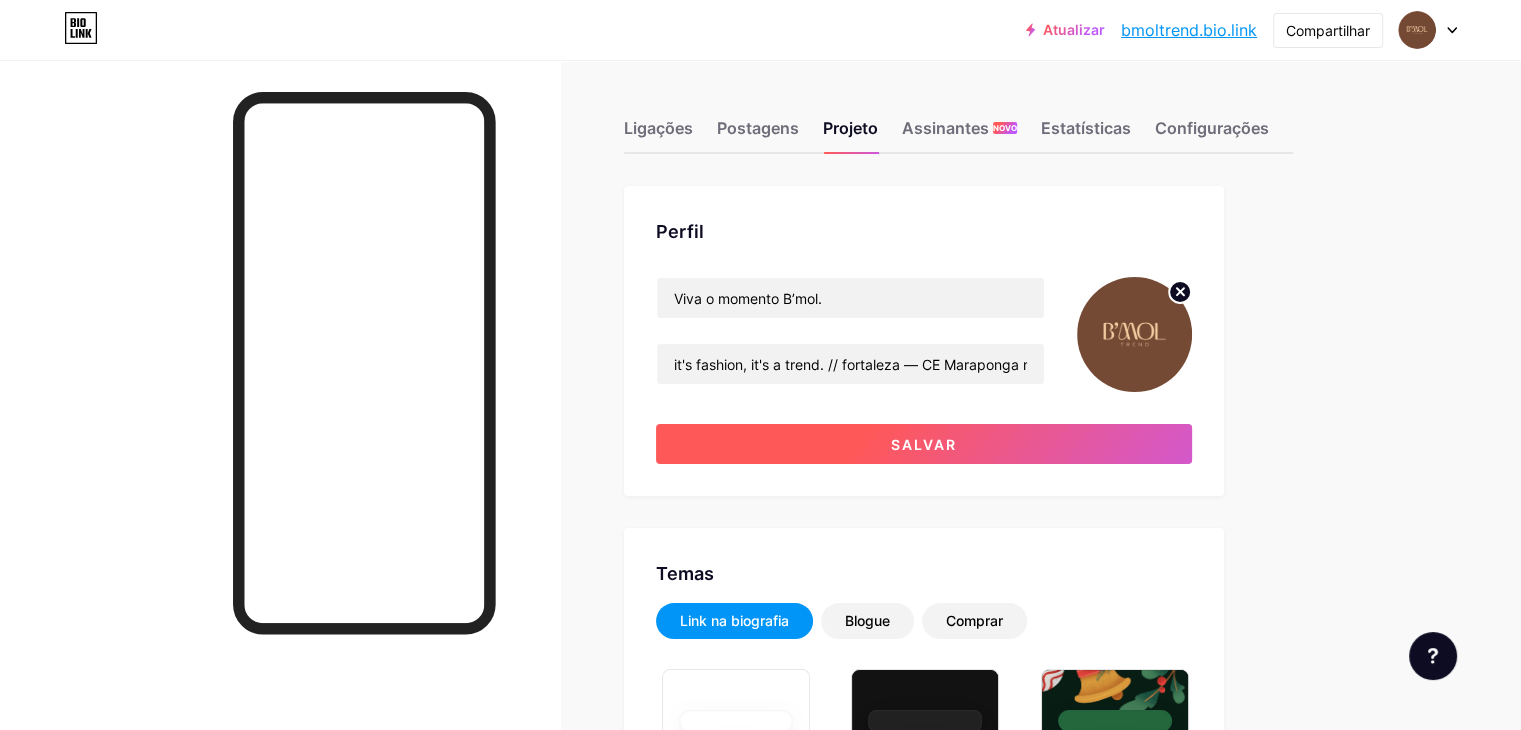 click on "Salvar" at bounding box center (924, 444) 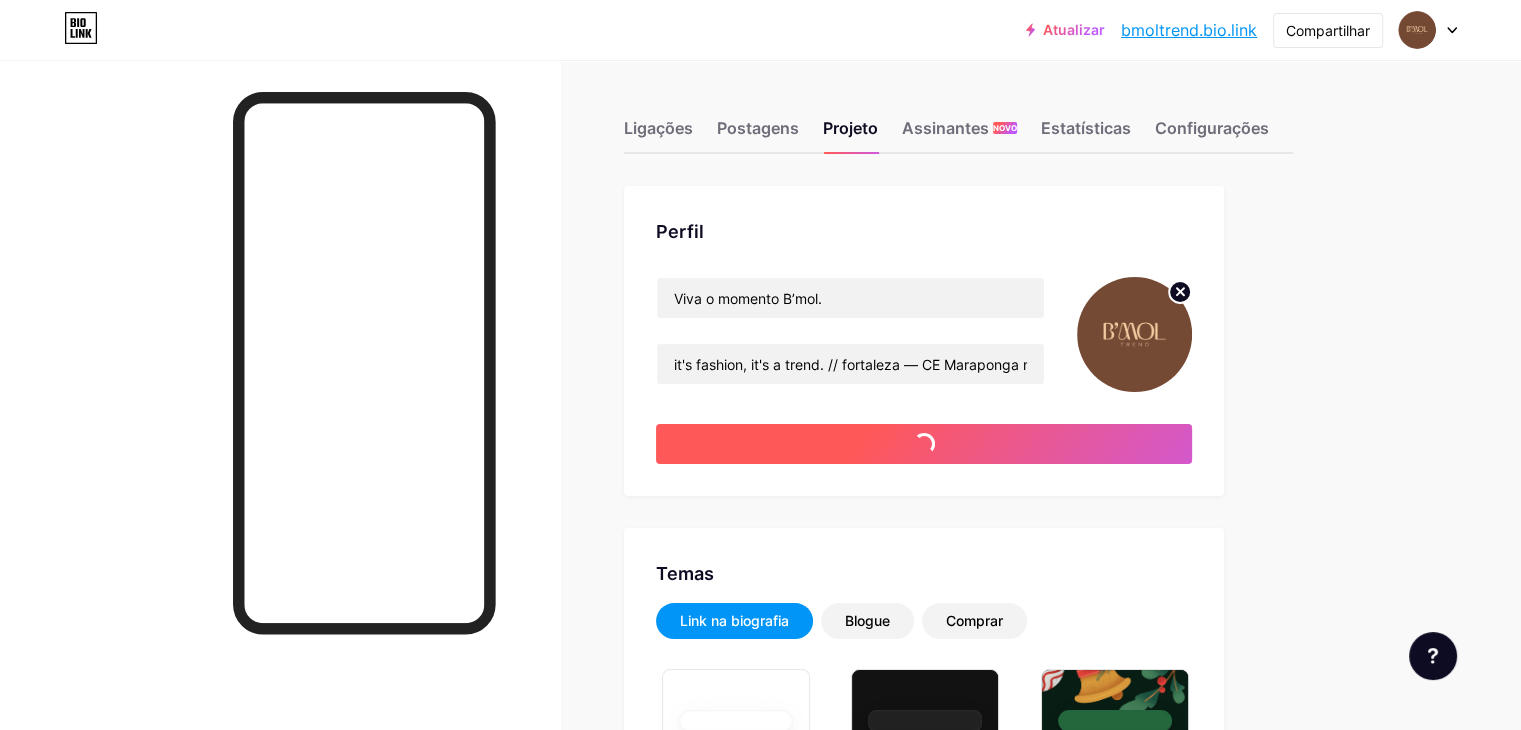 type on "#000000" 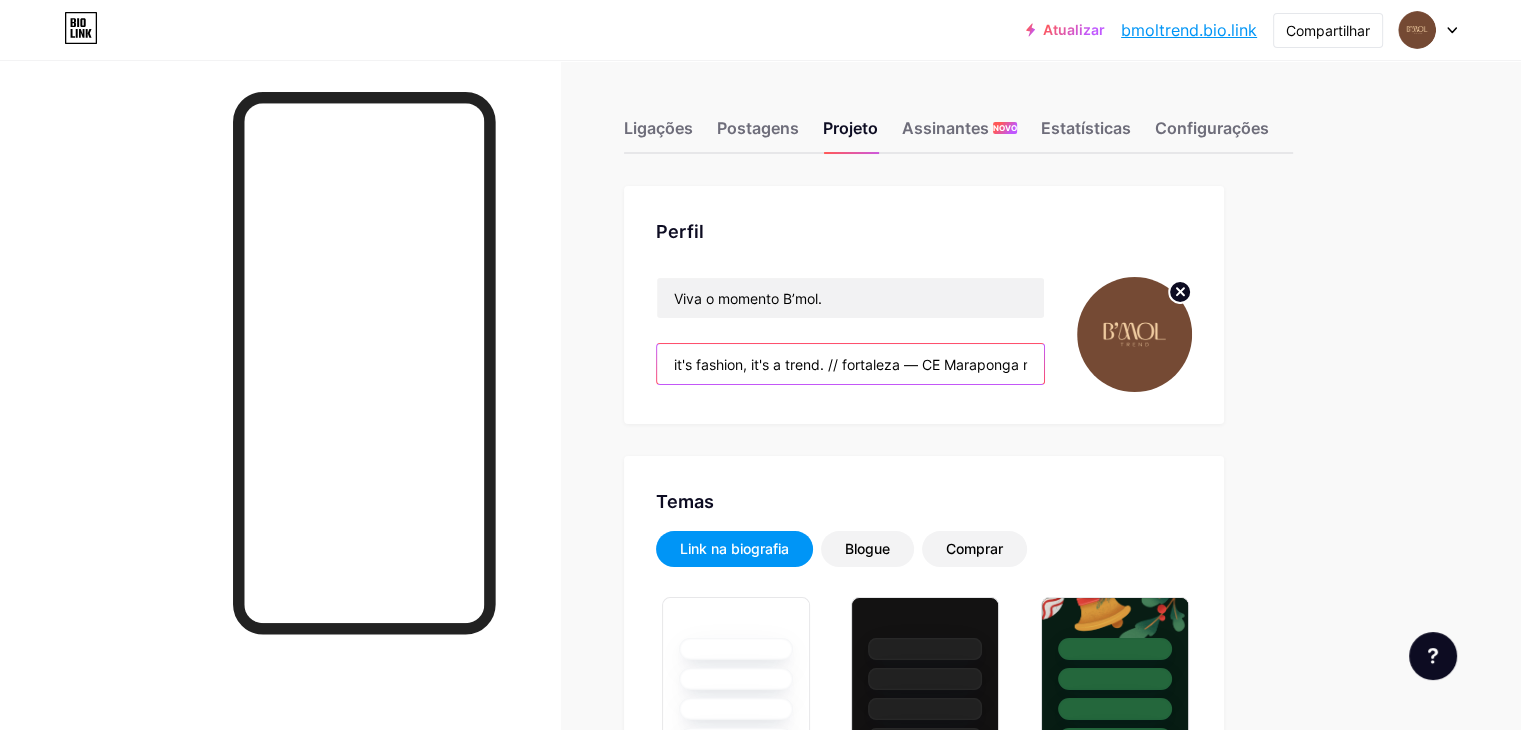 click on "it's fashion, it's a trend. // fortaleza — CE Maraponga mart moda | Shopping Fortaleza Sul | Mossoró | Juazeiro do Norte" at bounding box center (850, 364) 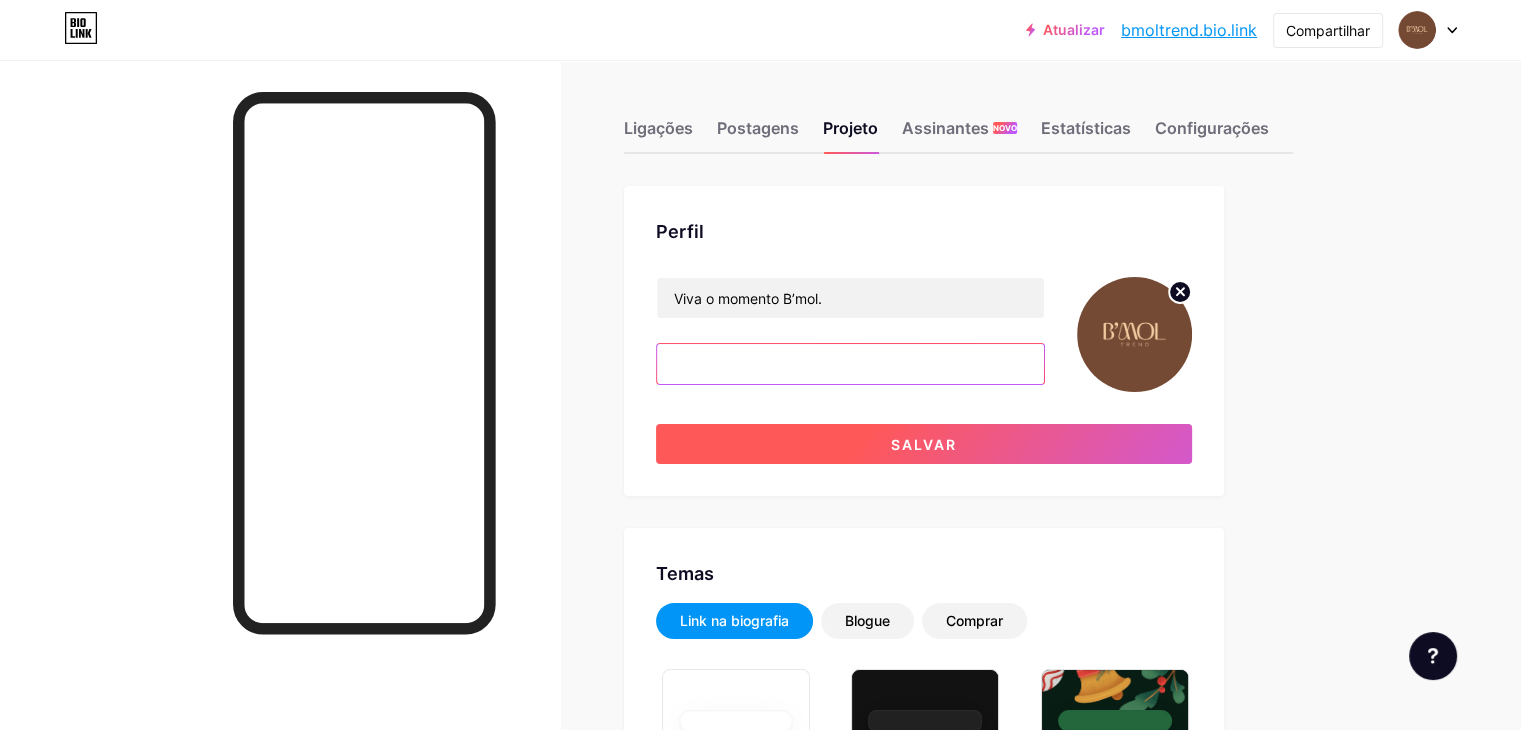 type 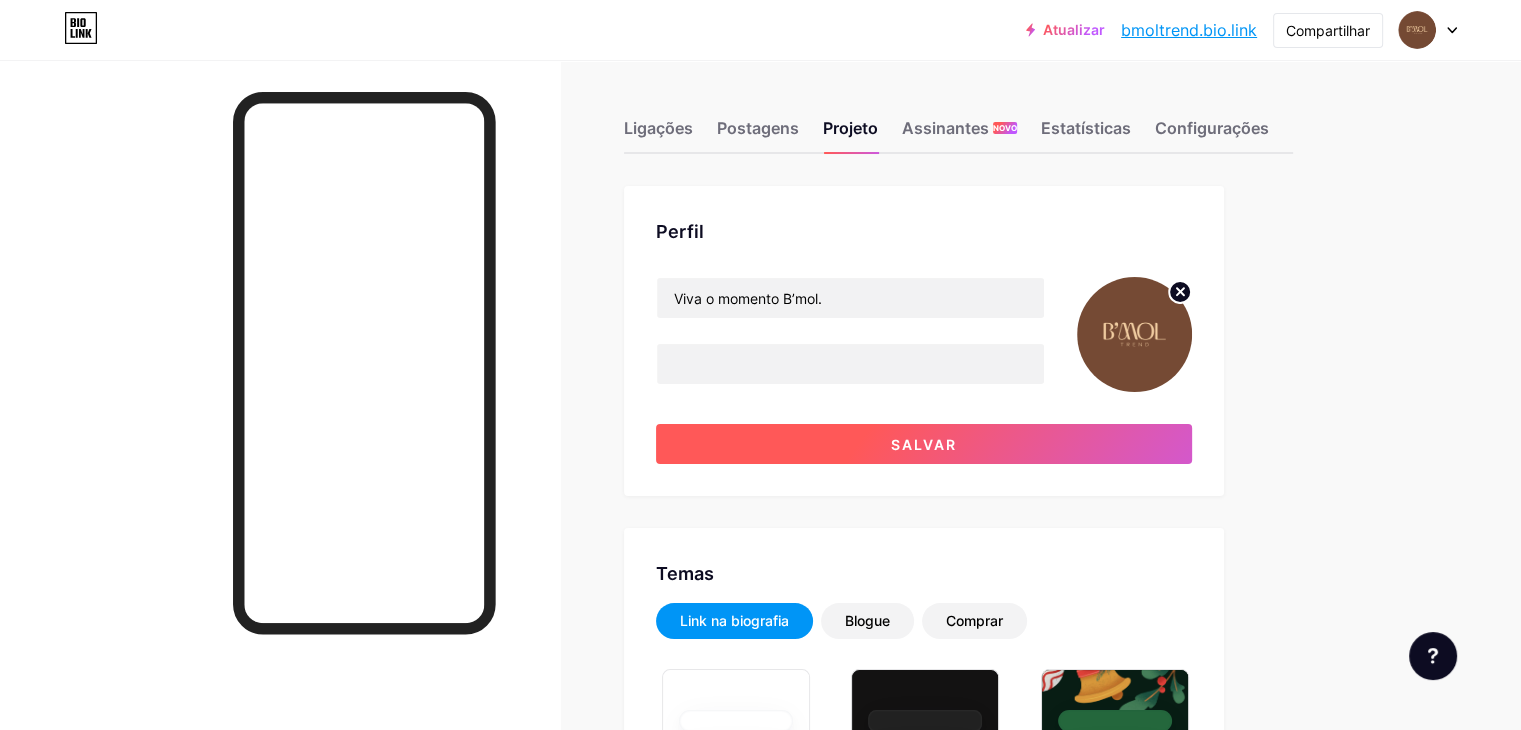click on "Salvar" at bounding box center [924, 444] 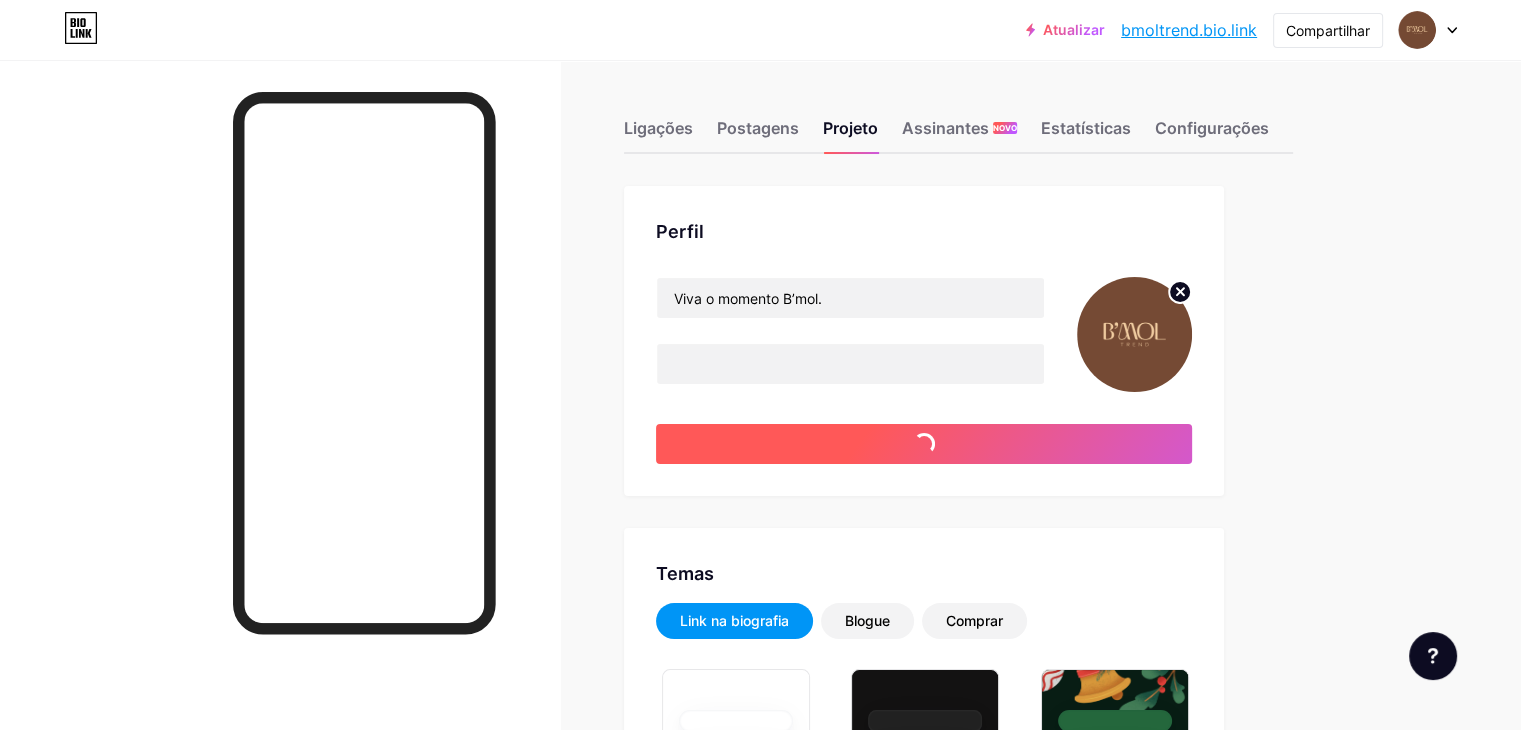 type on "#000000" 